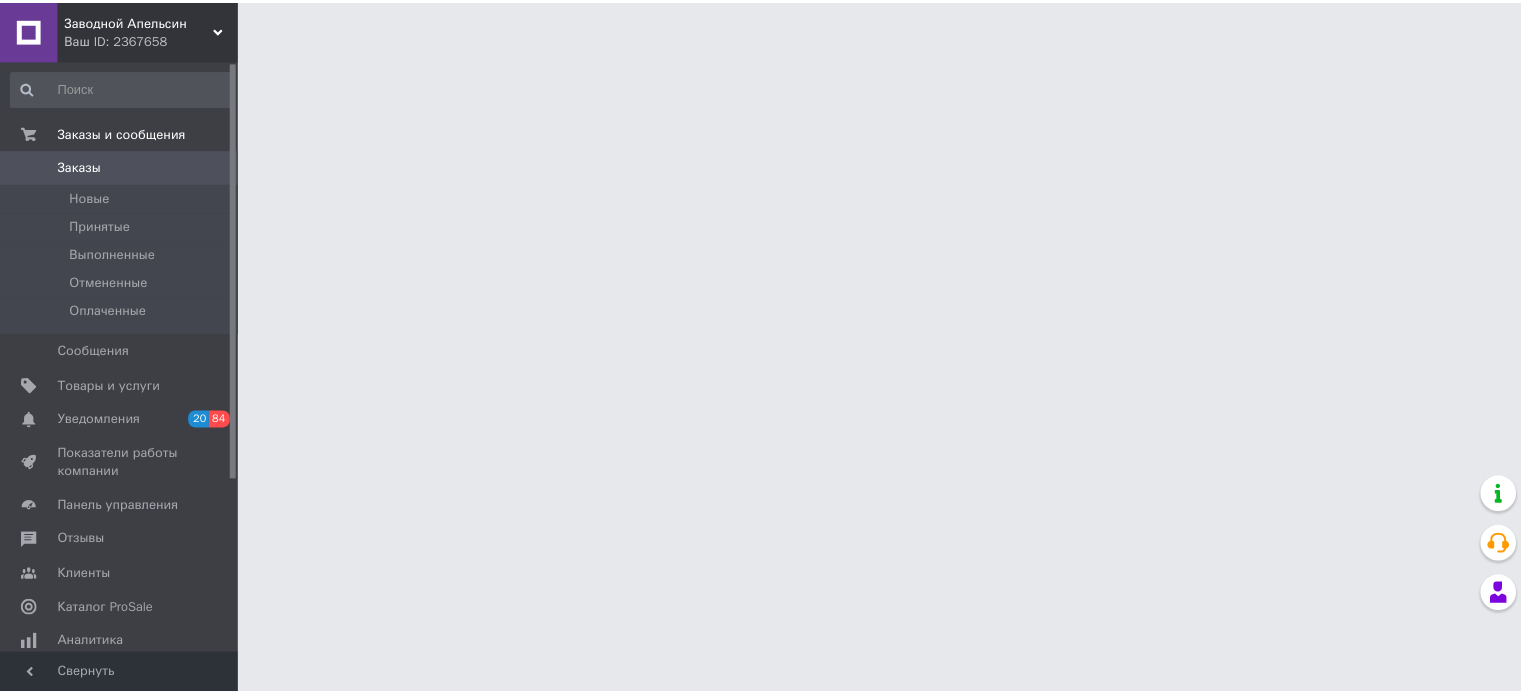 scroll, scrollTop: 0, scrollLeft: 0, axis: both 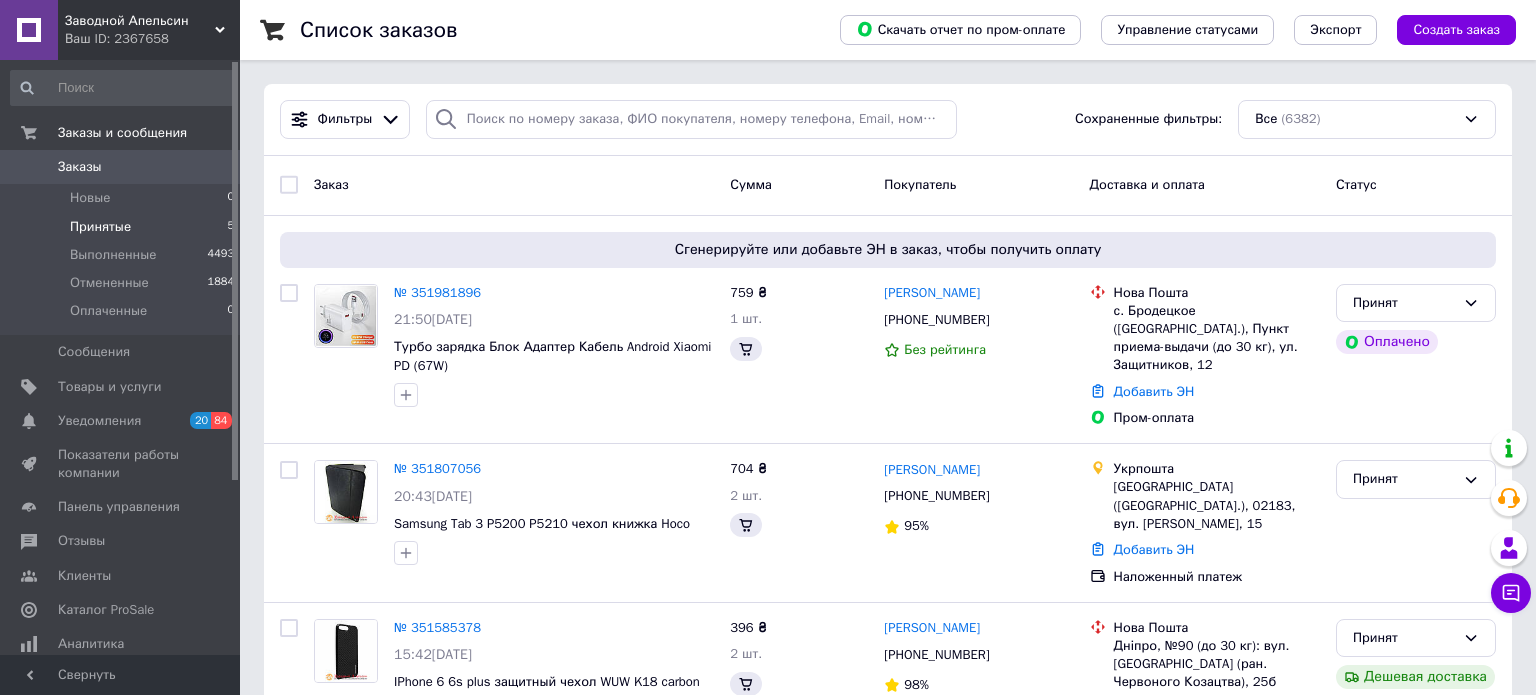 click on "Принятые" at bounding box center (100, 227) 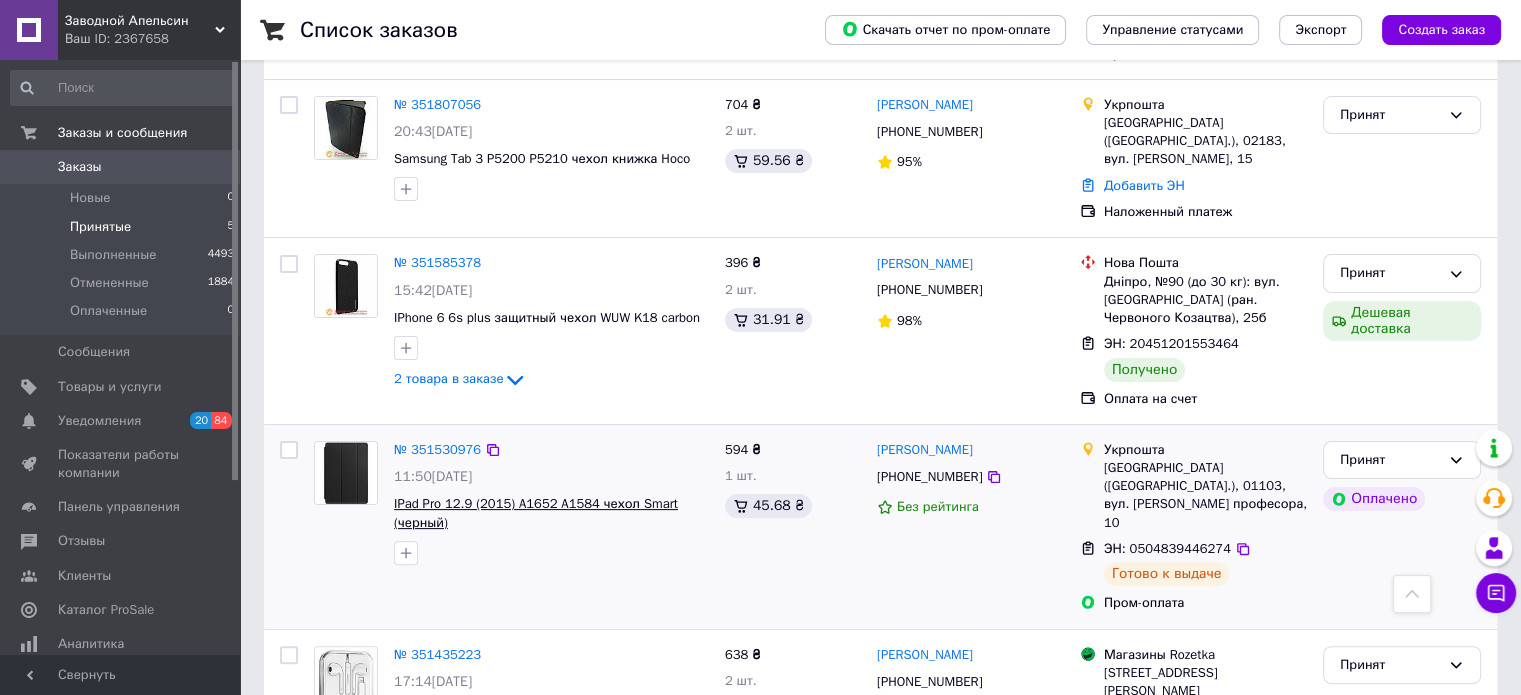 scroll, scrollTop: 468, scrollLeft: 0, axis: vertical 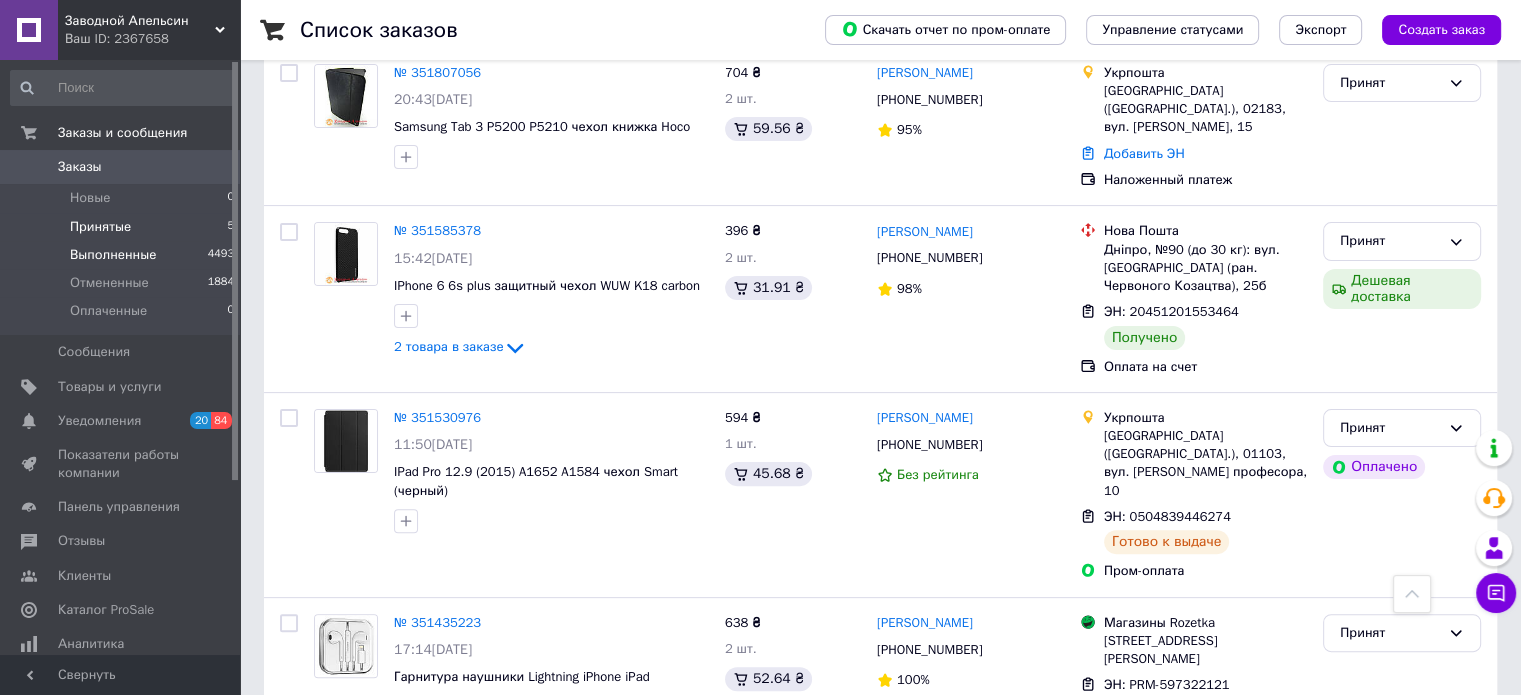 click on "Выполненные" at bounding box center [113, 255] 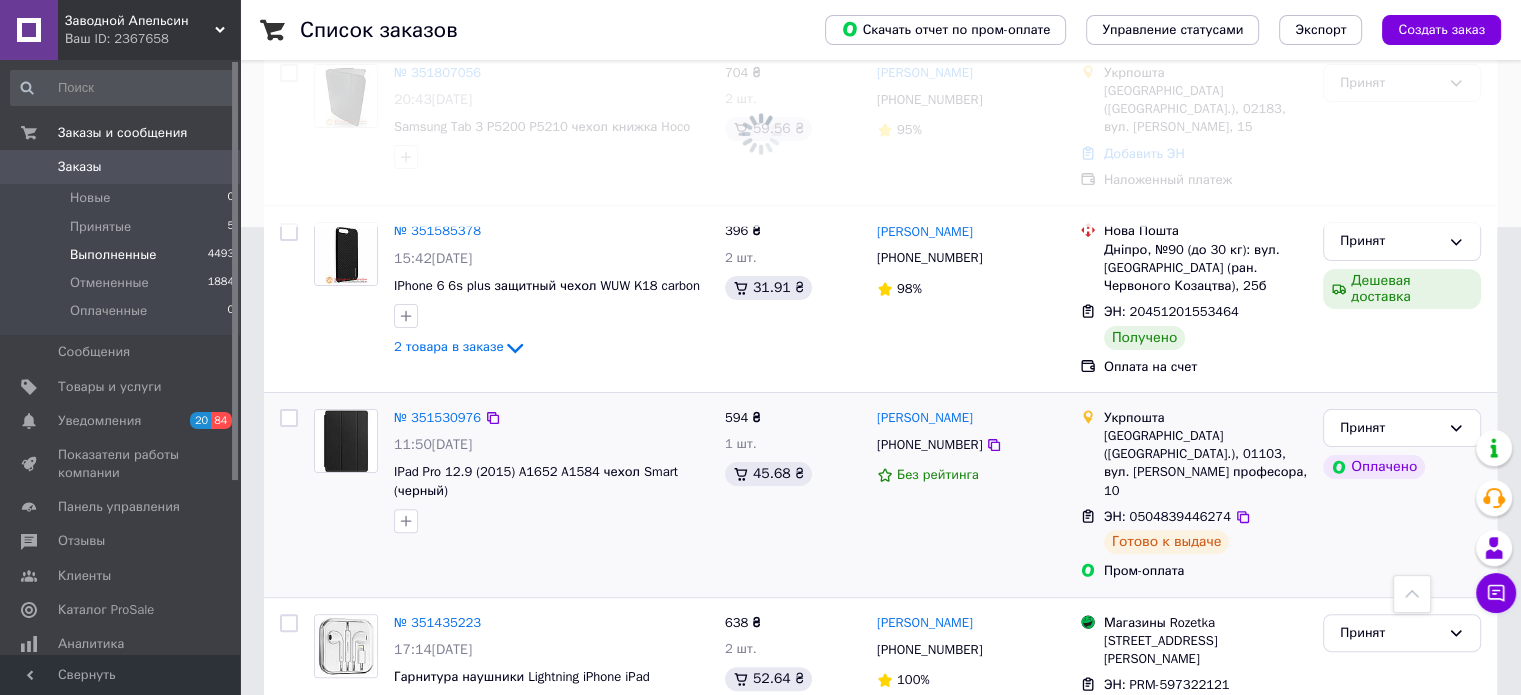 scroll, scrollTop: 0, scrollLeft: 0, axis: both 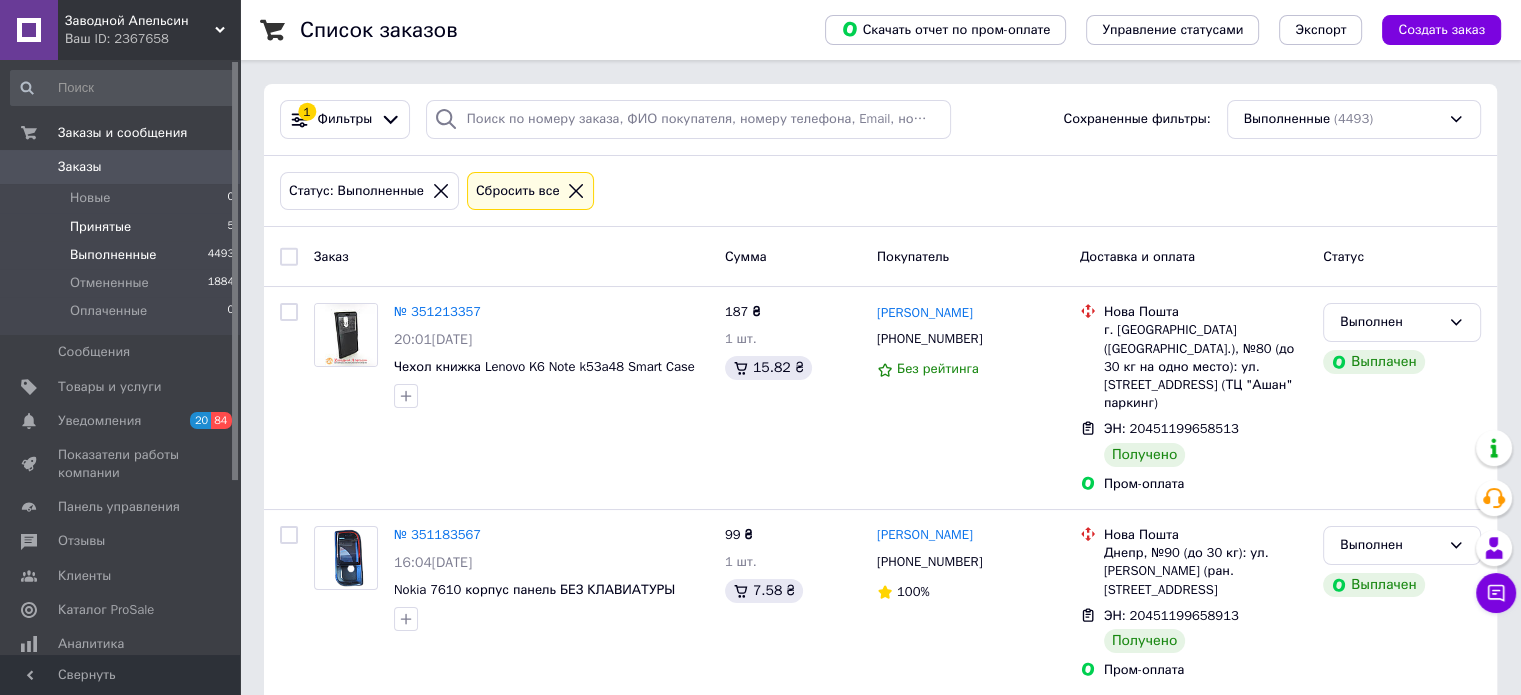 click on "Принятые" at bounding box center (100, 227) 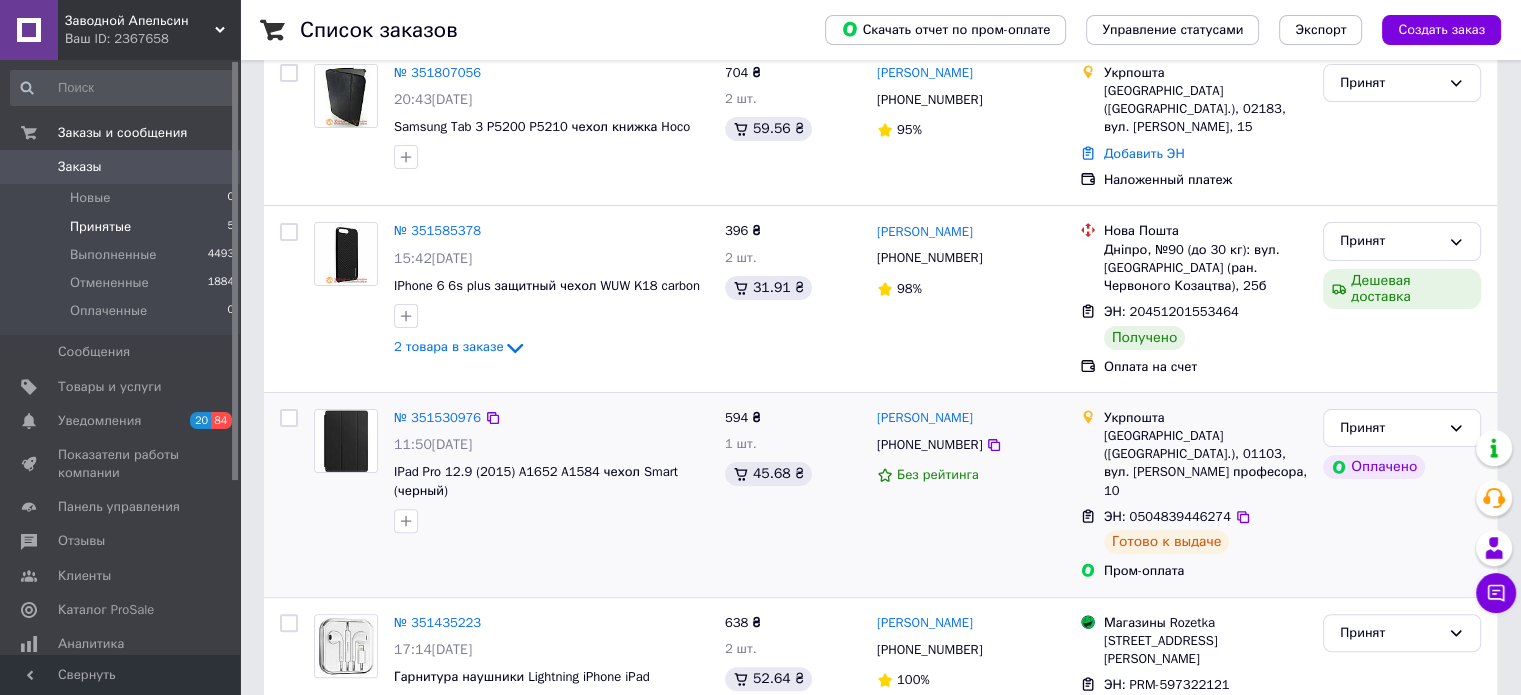 scroll, scrollTop: 468, scrollLeft: 0, axis: vertical 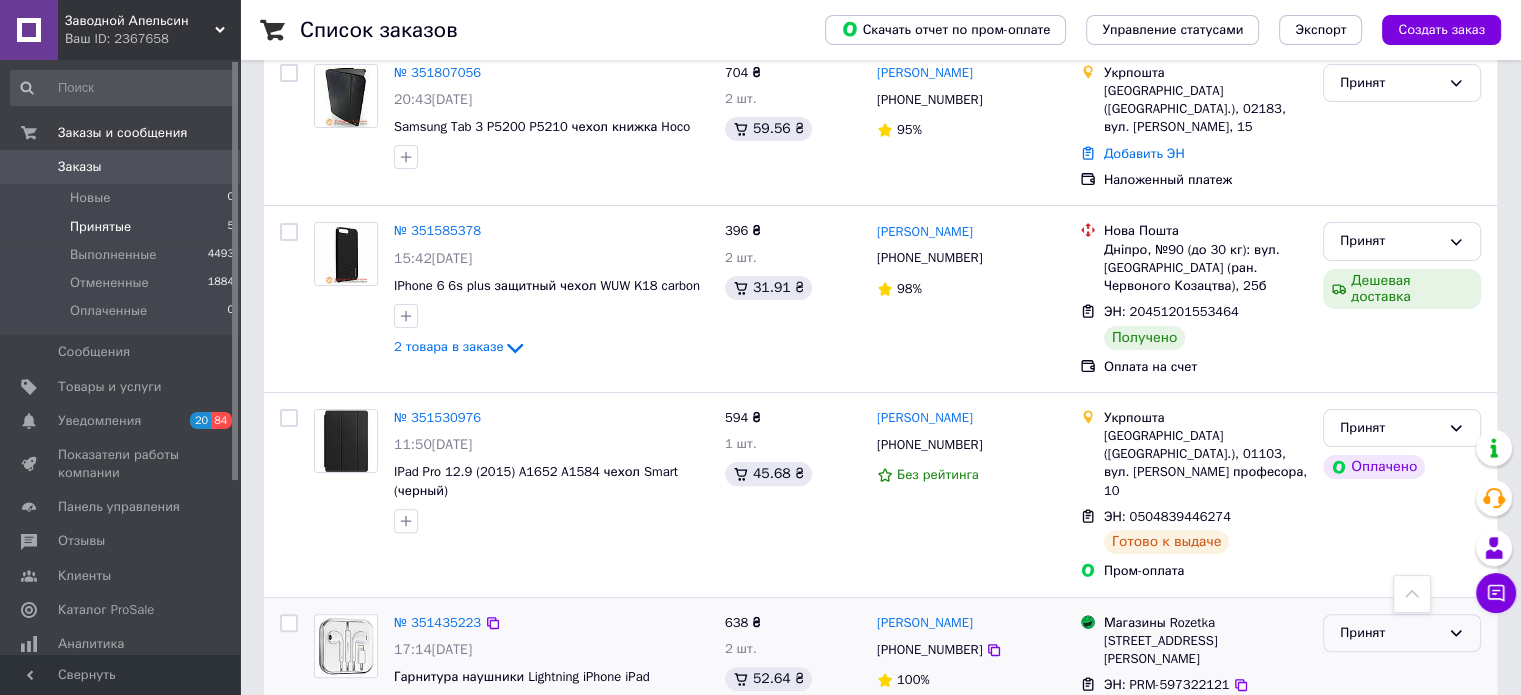 click on "Принят" at bounding box center (1390, 633) 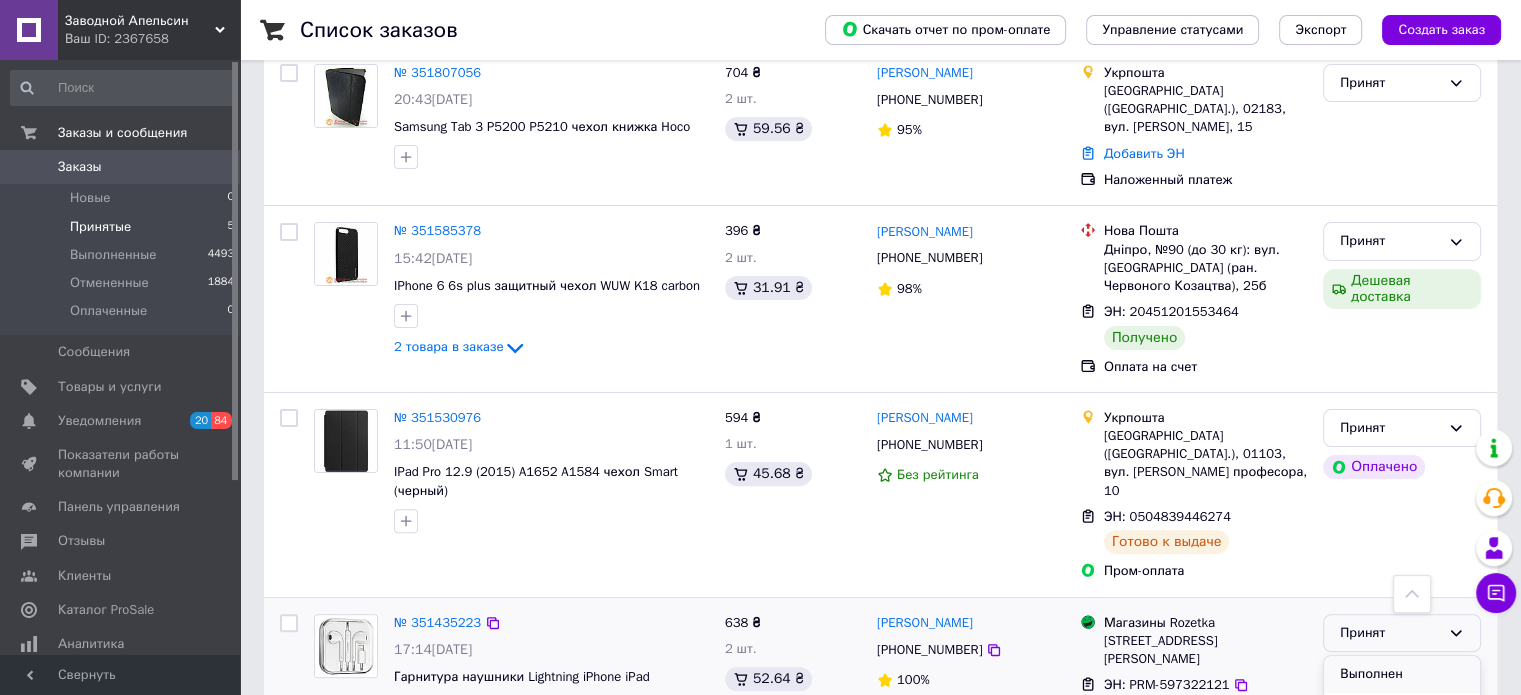 click on "Выполнен" at bounding box center [1402, 674] 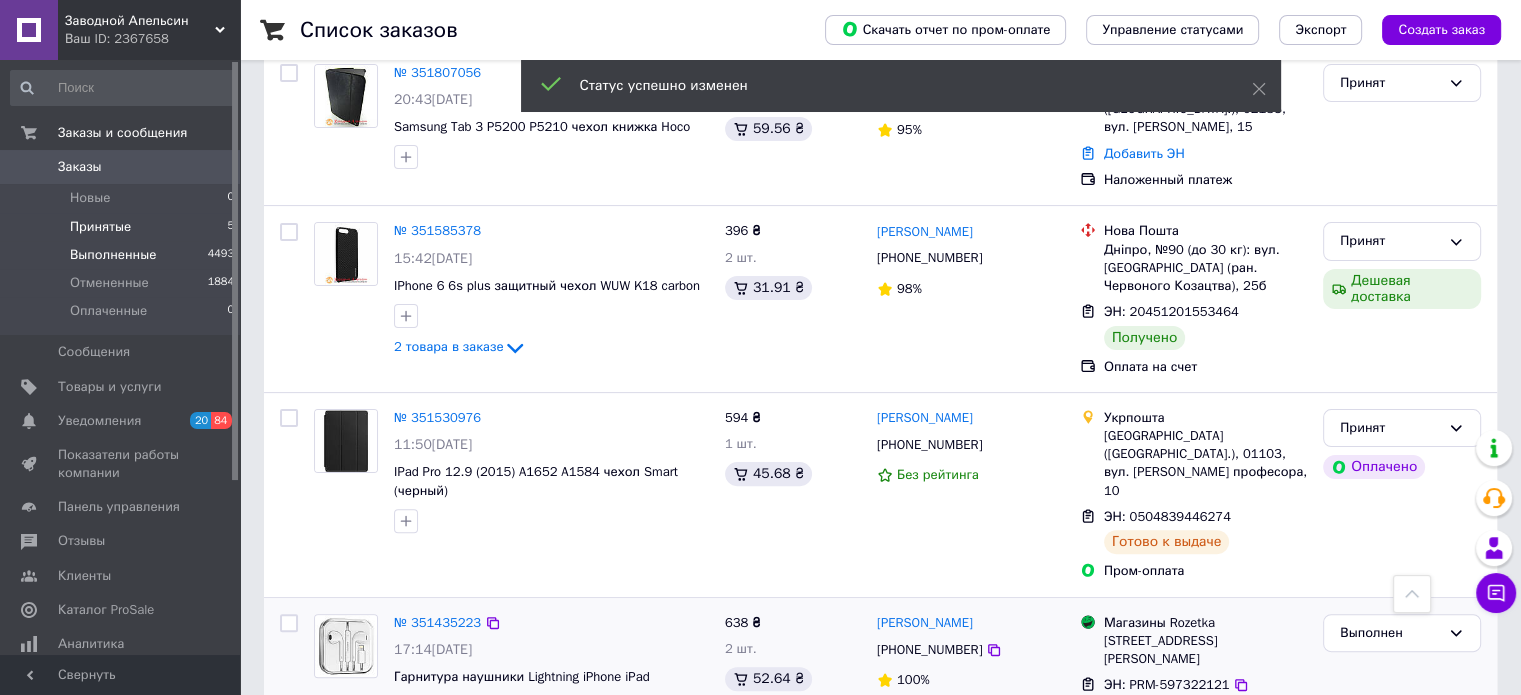 click on "Выполненные" at bounding box center (113, 255) 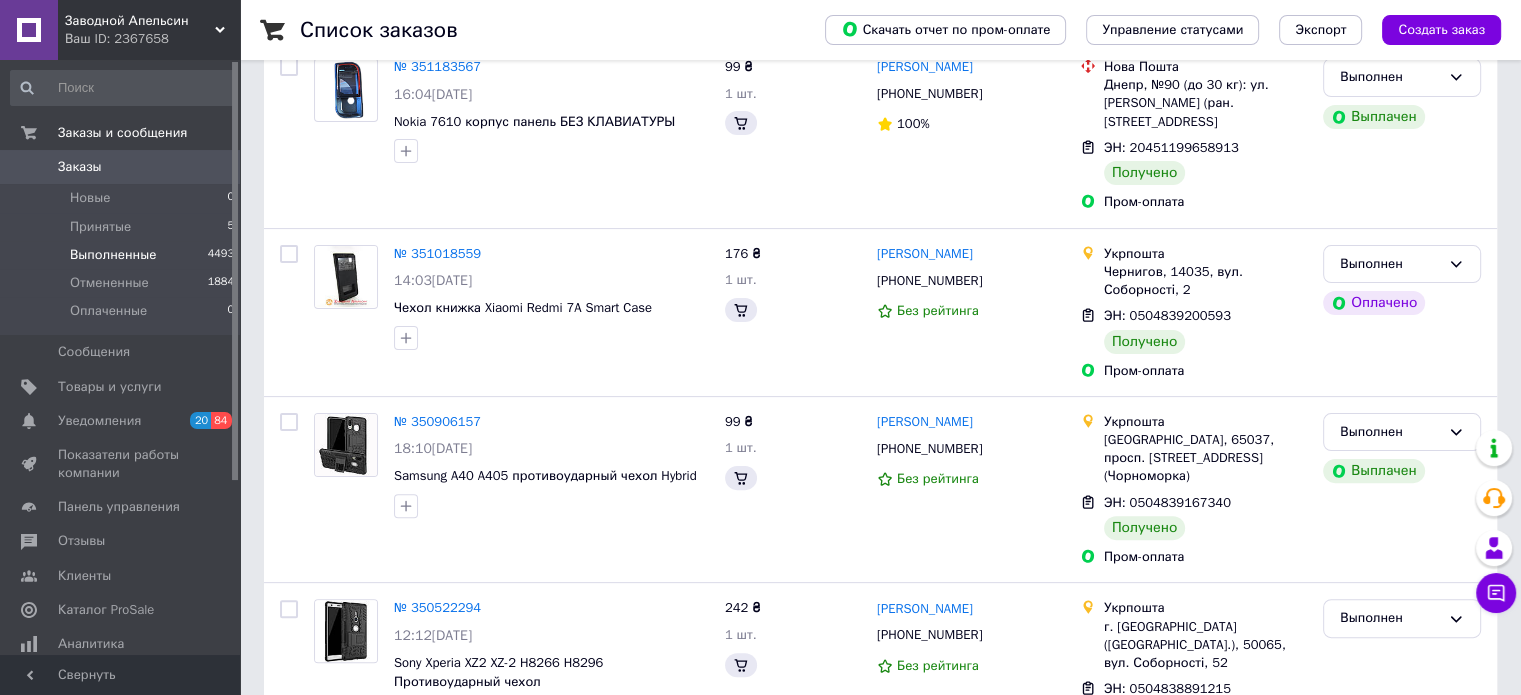 scroll, scrollTop: 0, scrollLeft: 0, axis: both 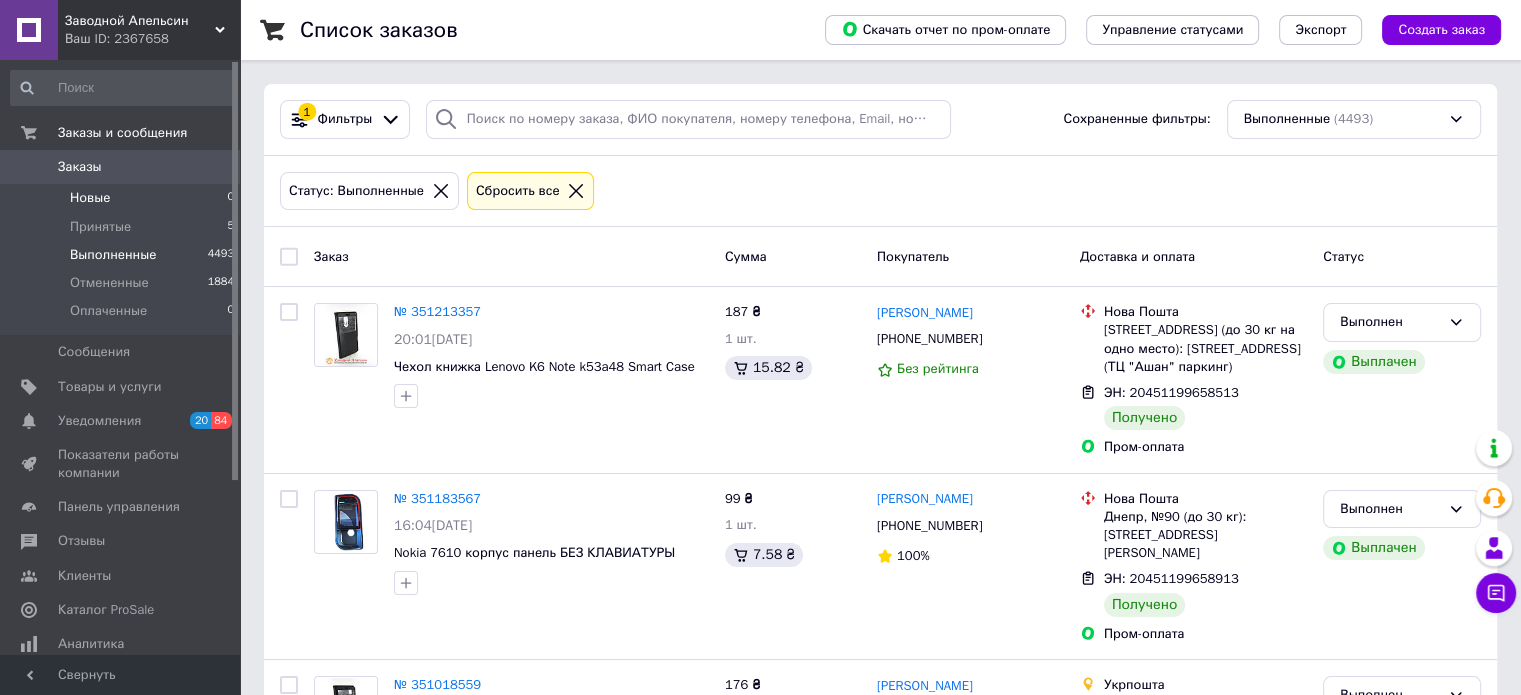 click on "Новые" at bounding box center (90, 198) 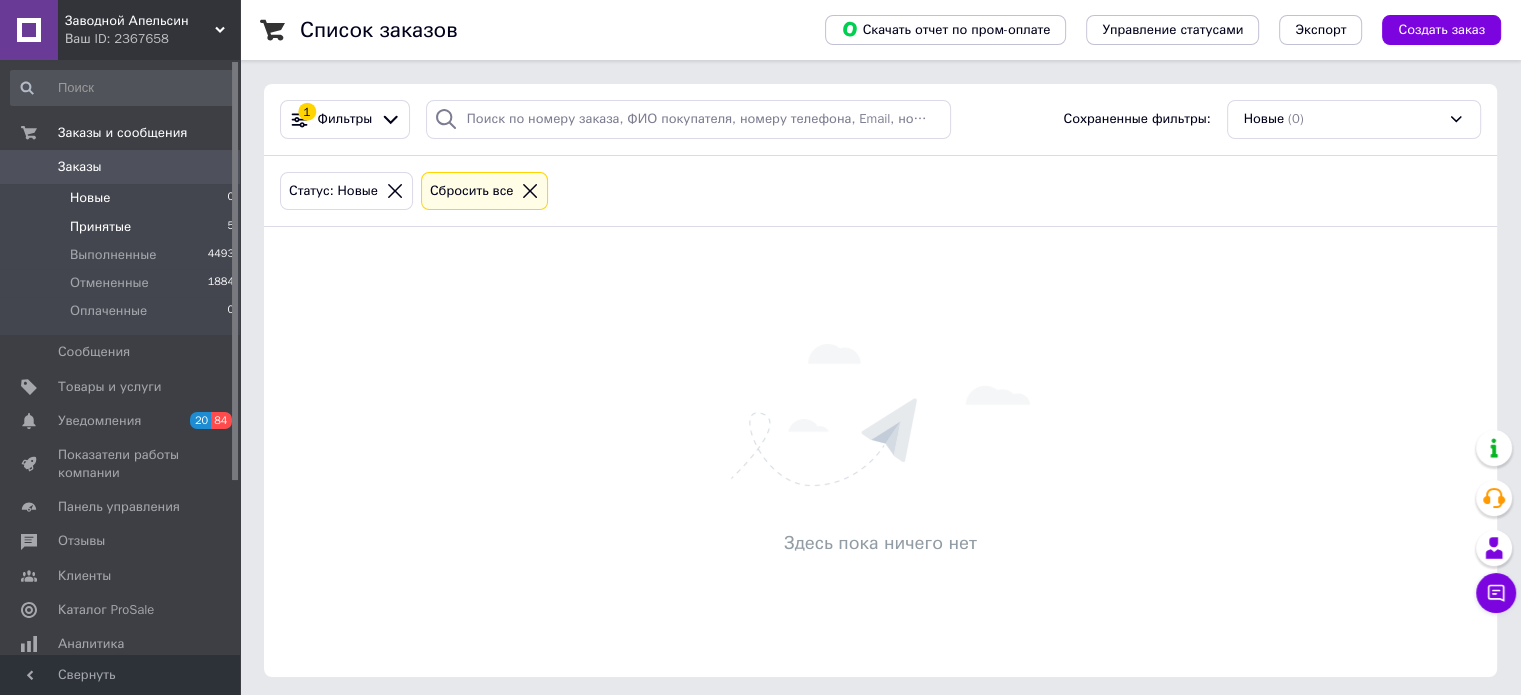 click on "Принятые" at bounding box center [100, 227] 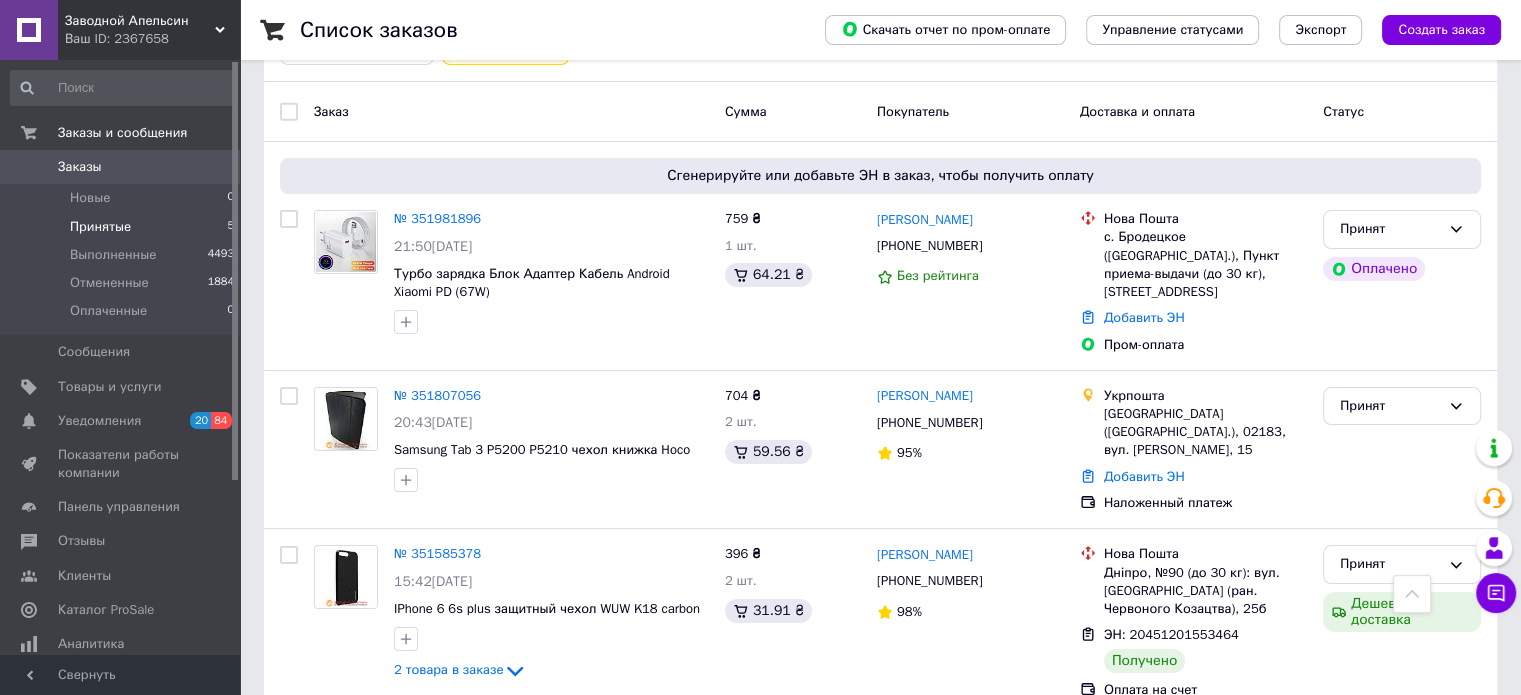 scroll, scrollTop: 0, scrollLeft: 0, axis: both 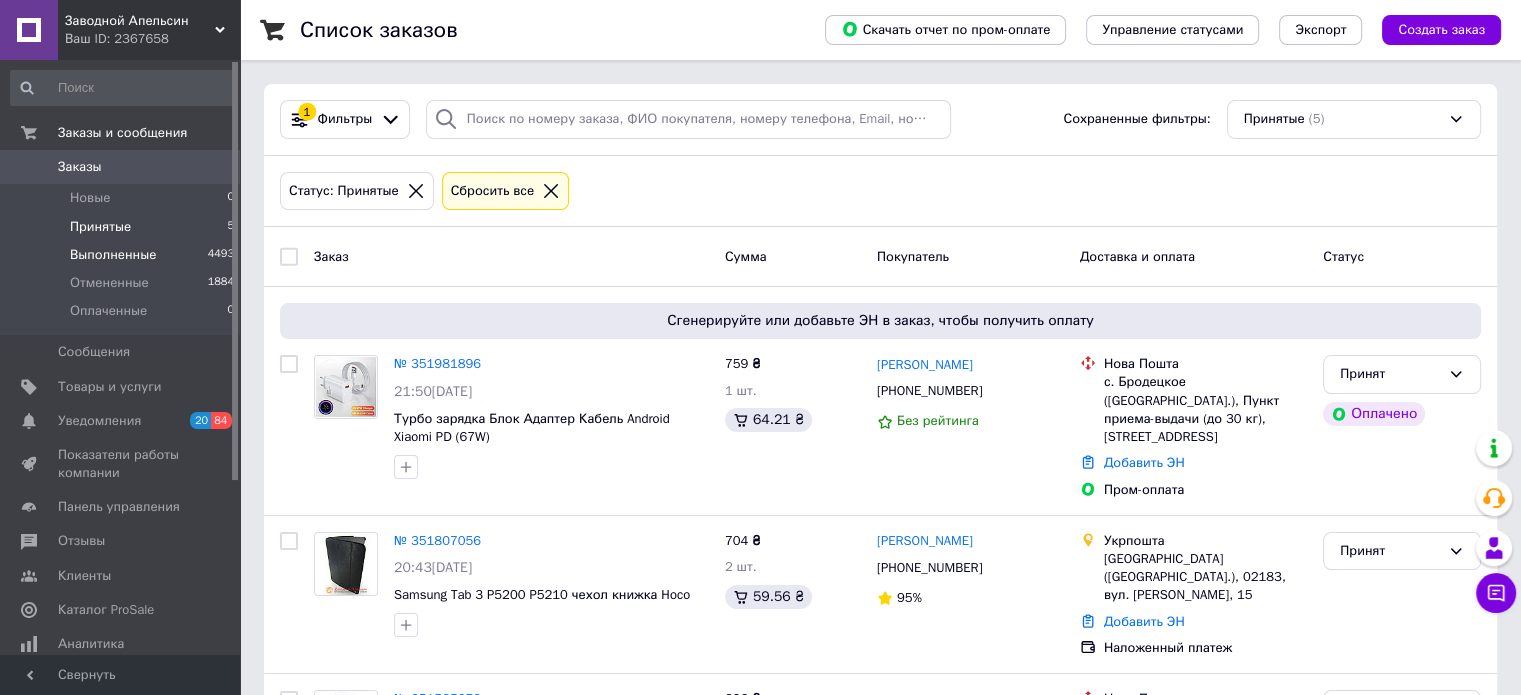 click on "Выполненные" at bounding box center (113, 255) 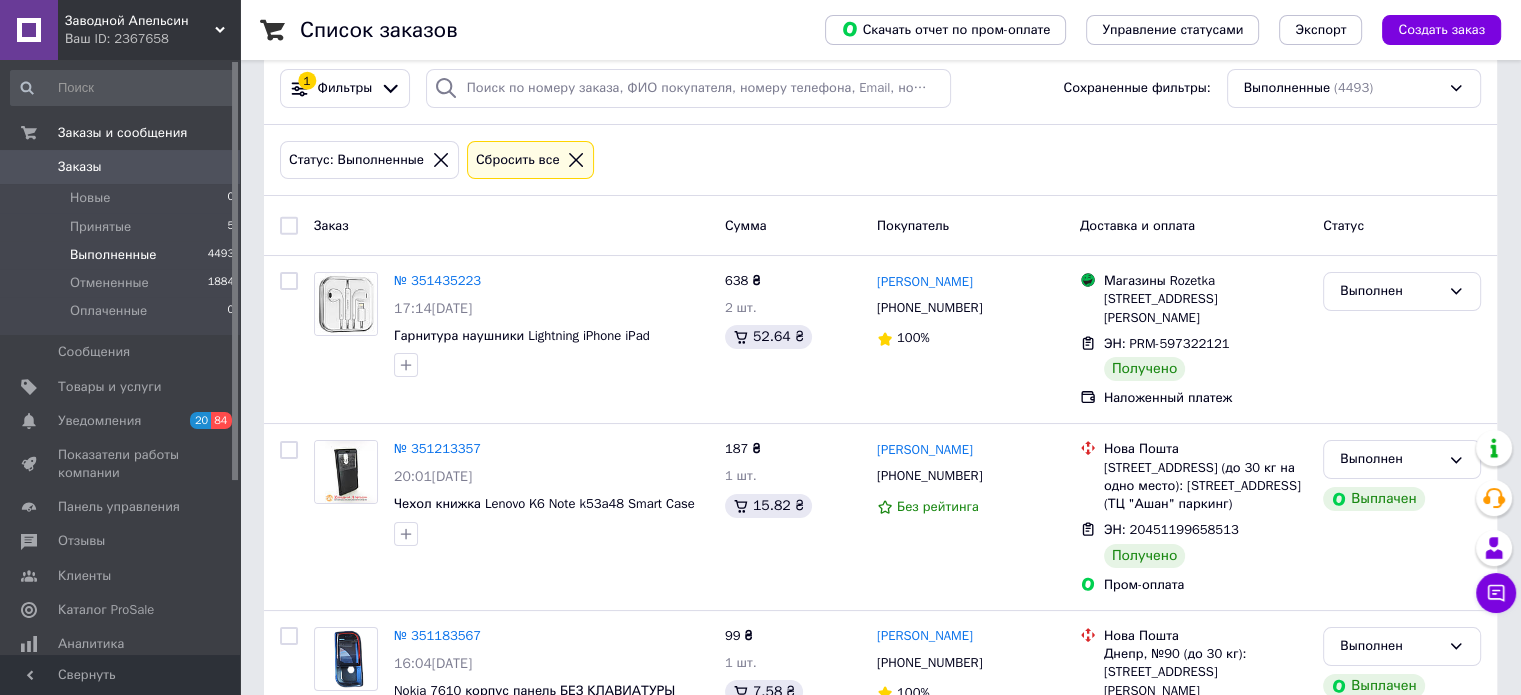 scroll, scrollTop: 0, scrollLeft: 0, axis: both 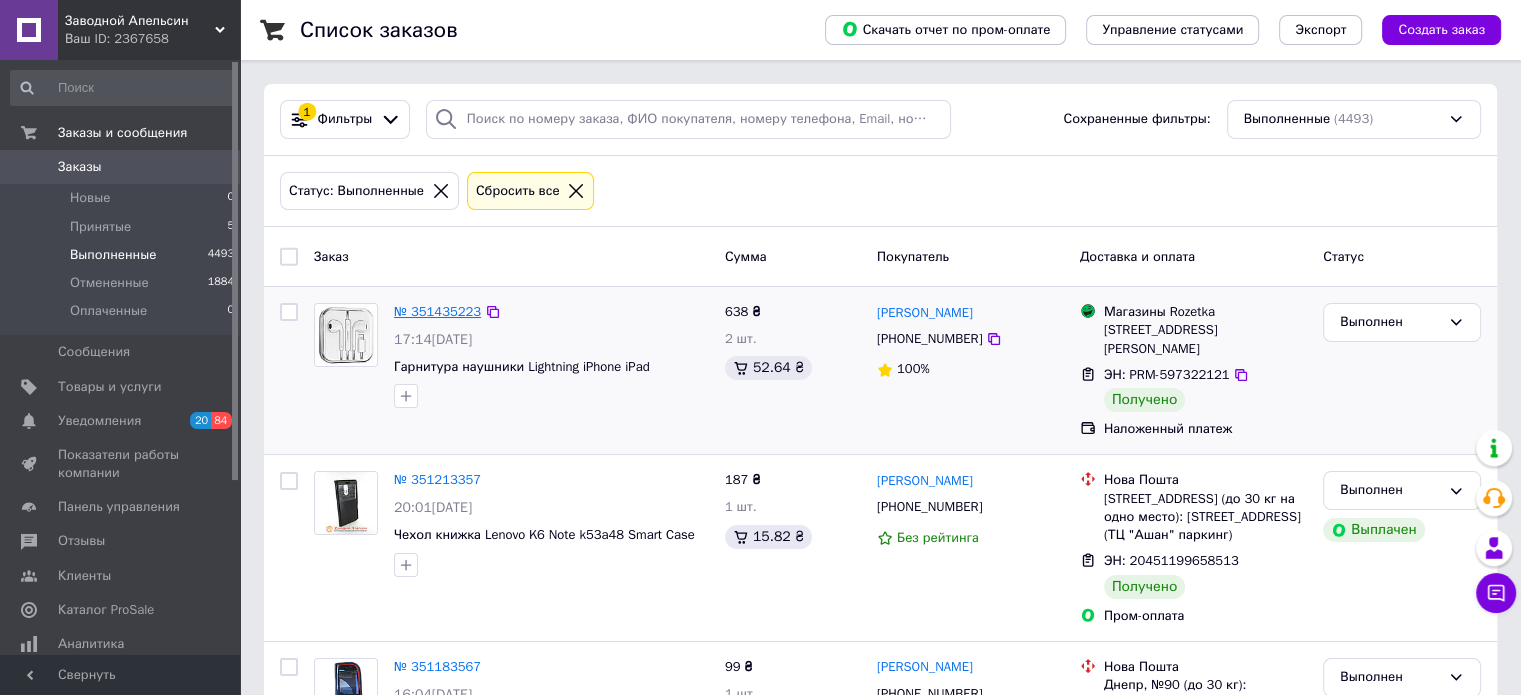 click on "№ 351435223" at bounding box center [437, 311] 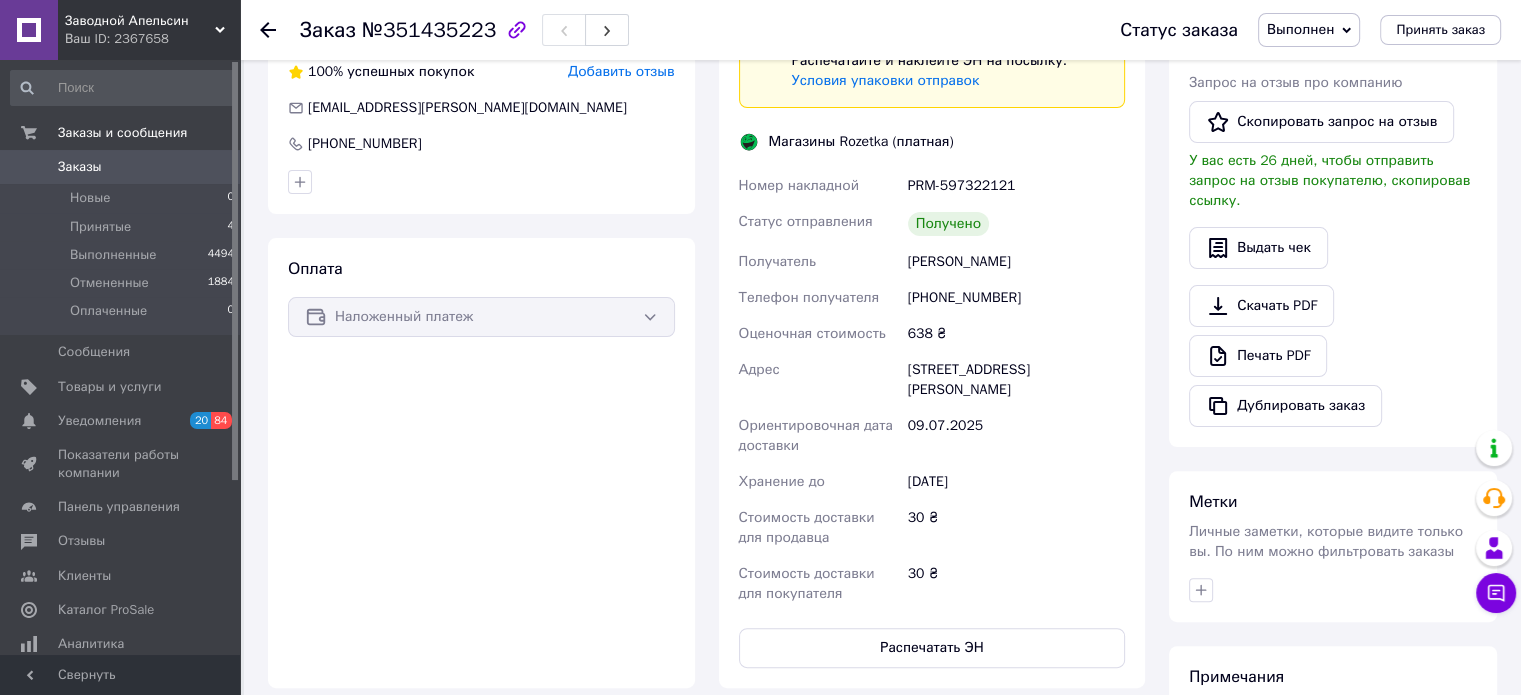 scroll, scrollTop: 400, scrollLeft: 0, axis: vertical 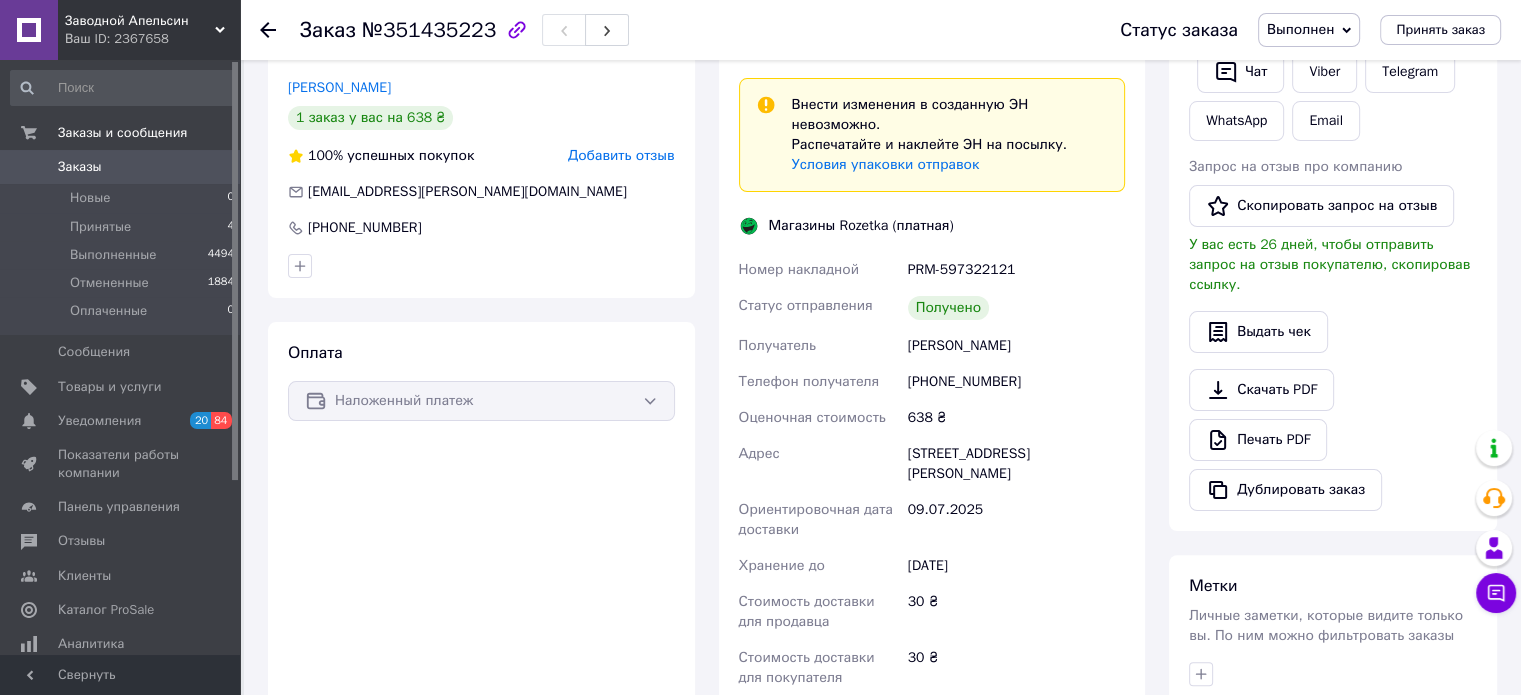 click on "Наложенный платеж" at bounding box center (481, 401) 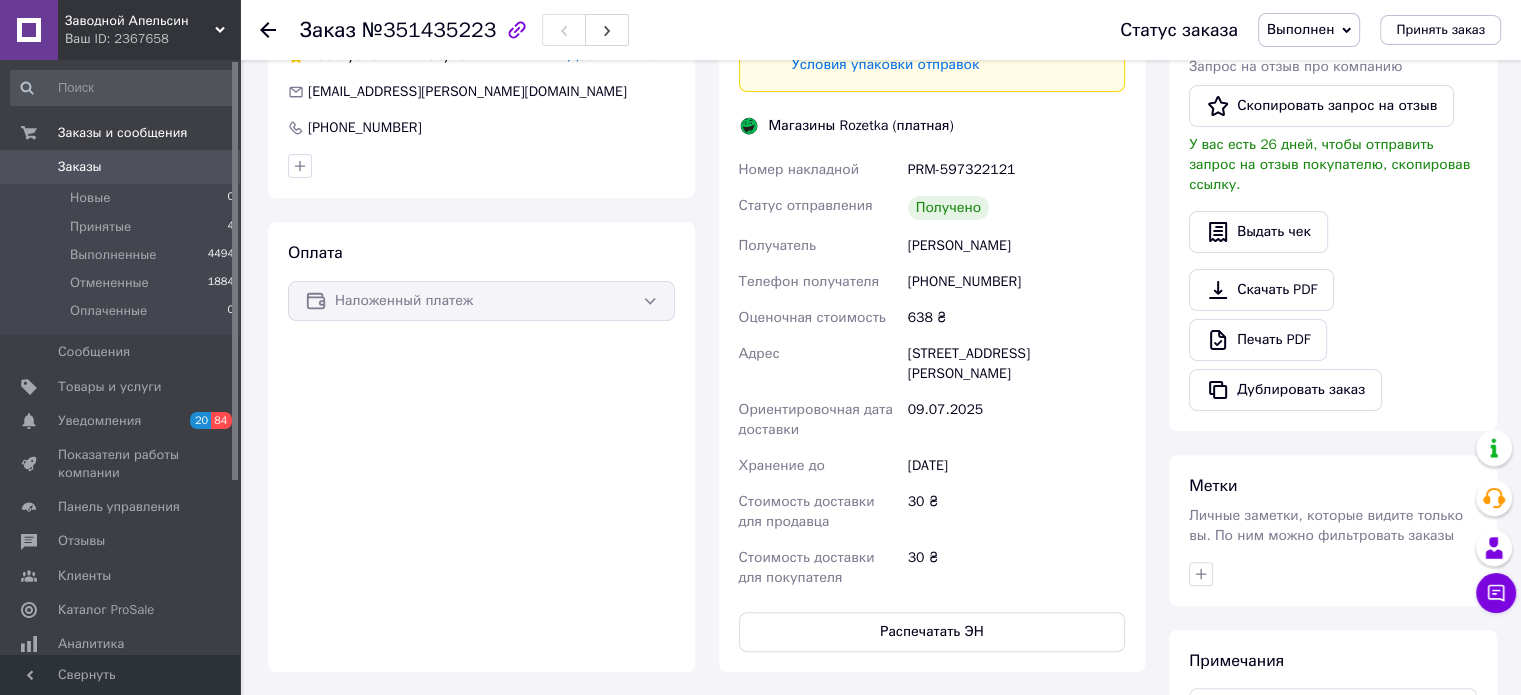 scroll, scrollTop: 300, scrollLeft: 0, axis: vertical 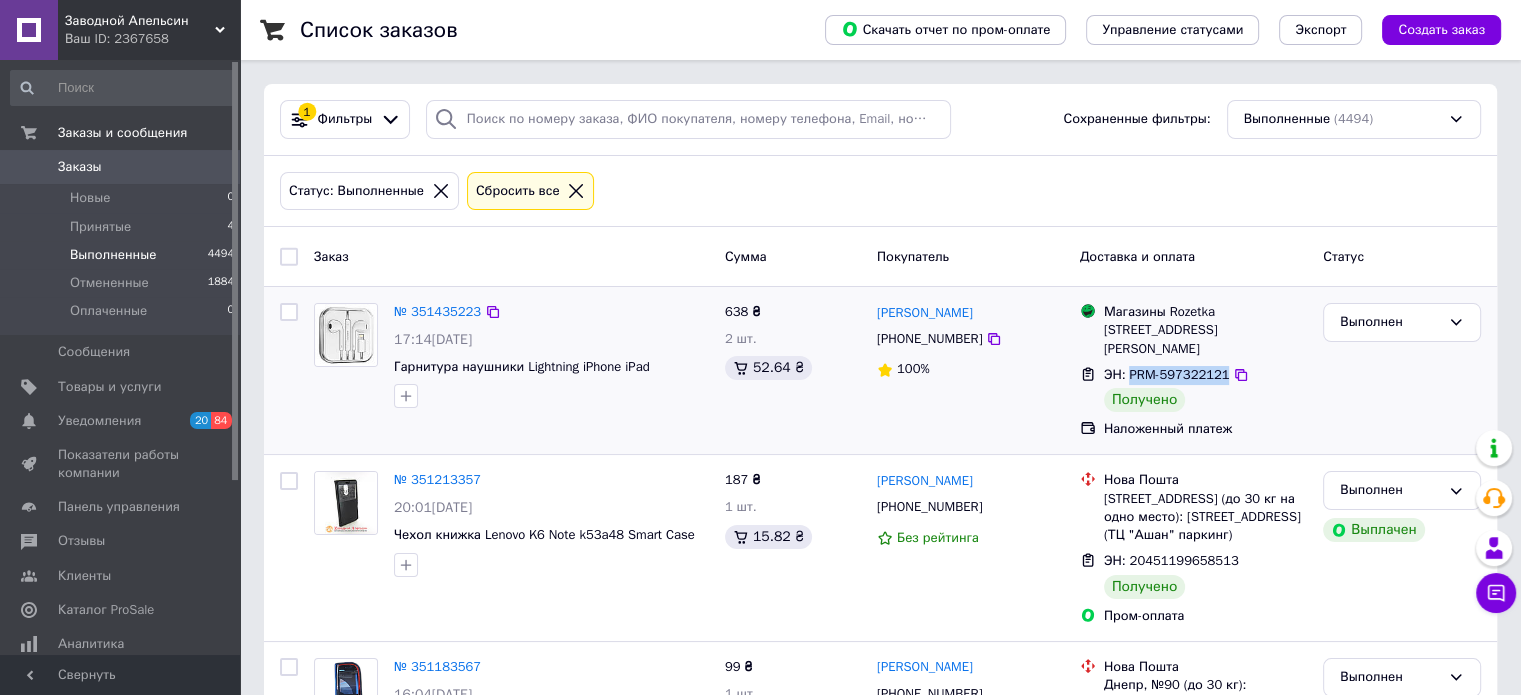 drag, startPoint x: 1127, startPoint y: 351, endPoint x: 1220, endPoint y: 353, distance: 93.0215 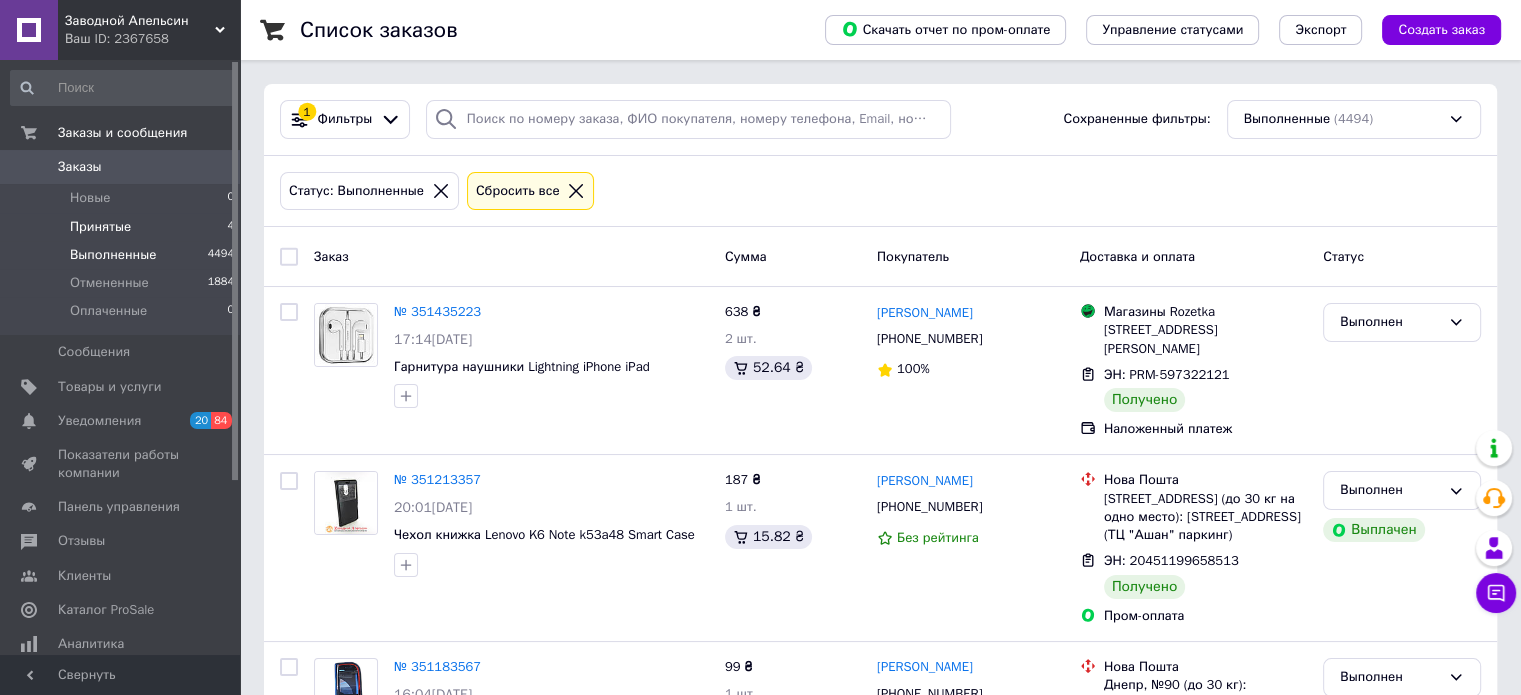 click on "Принятые" at bounding box center [100, 227] 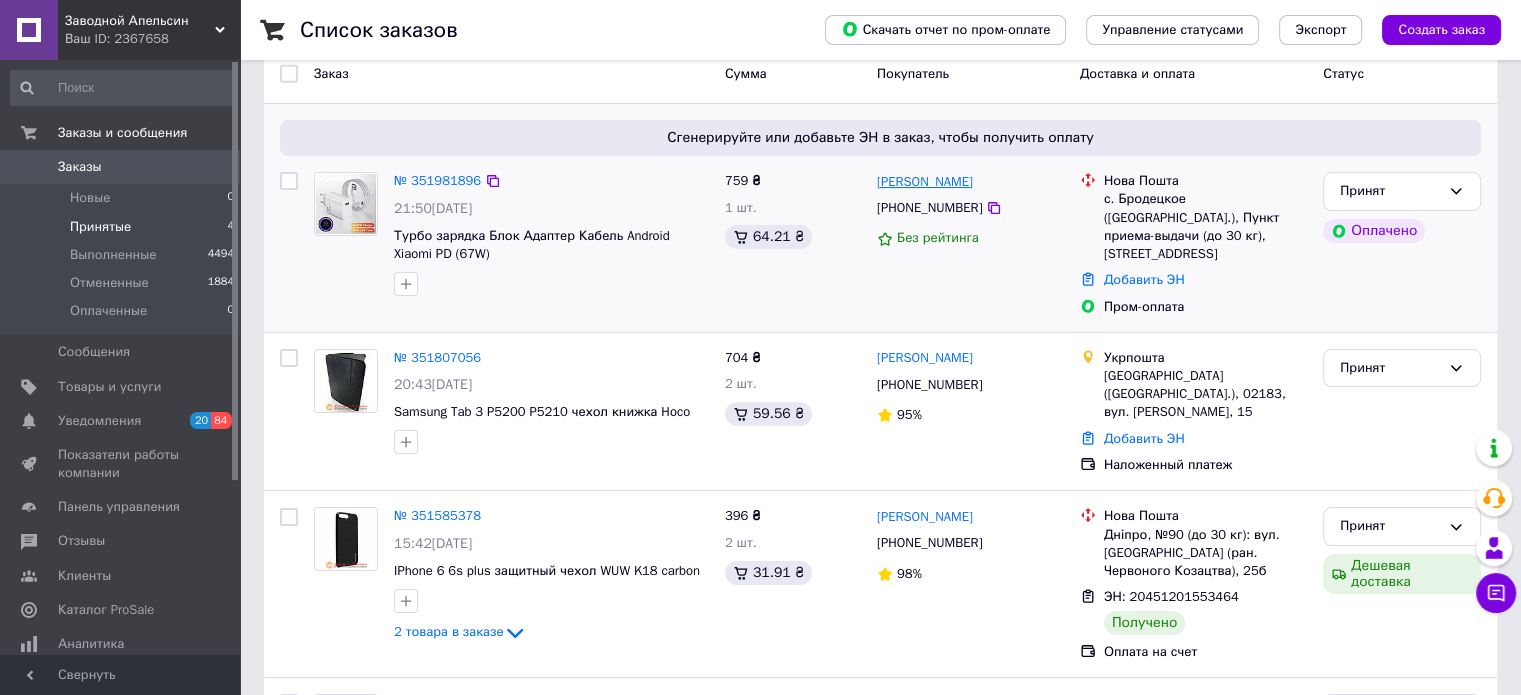 scroll, scrollTop: 19, scrollLeft: 0, axis: vertical 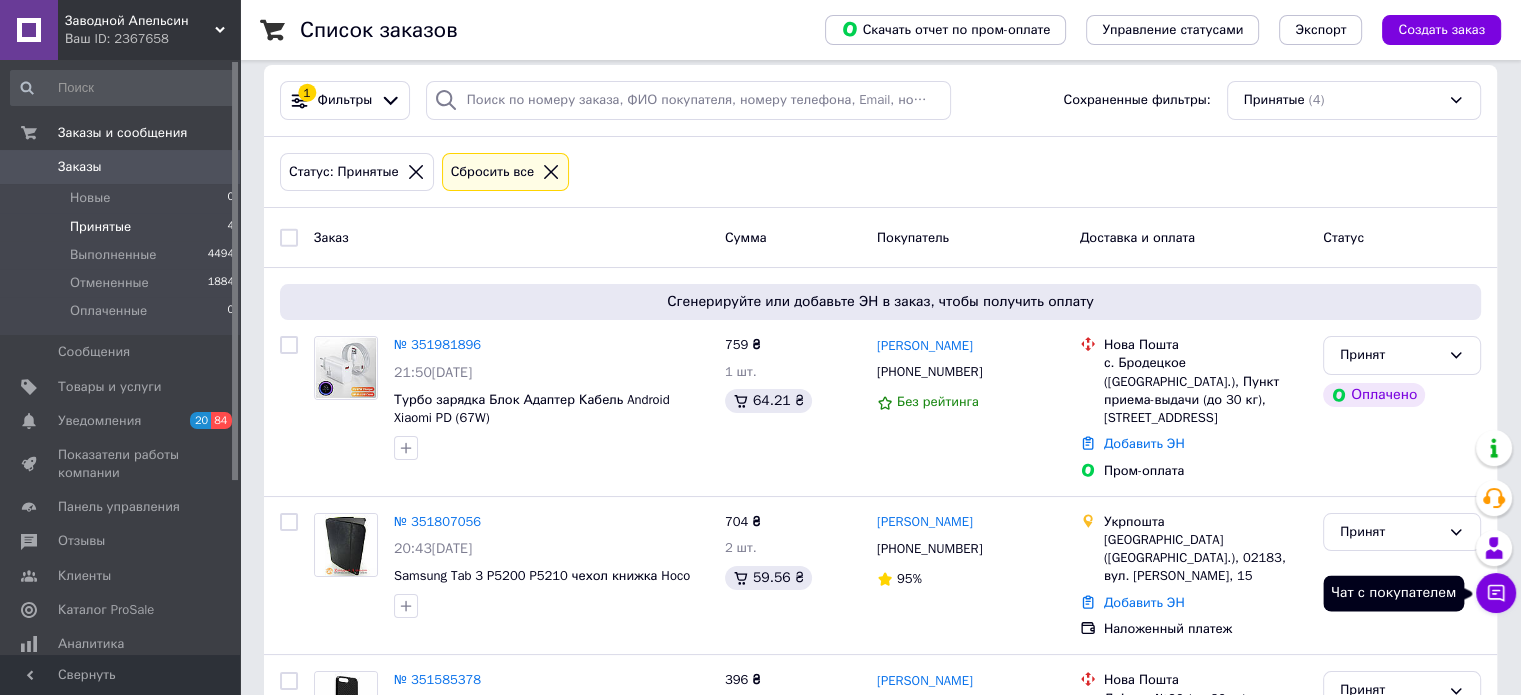 click 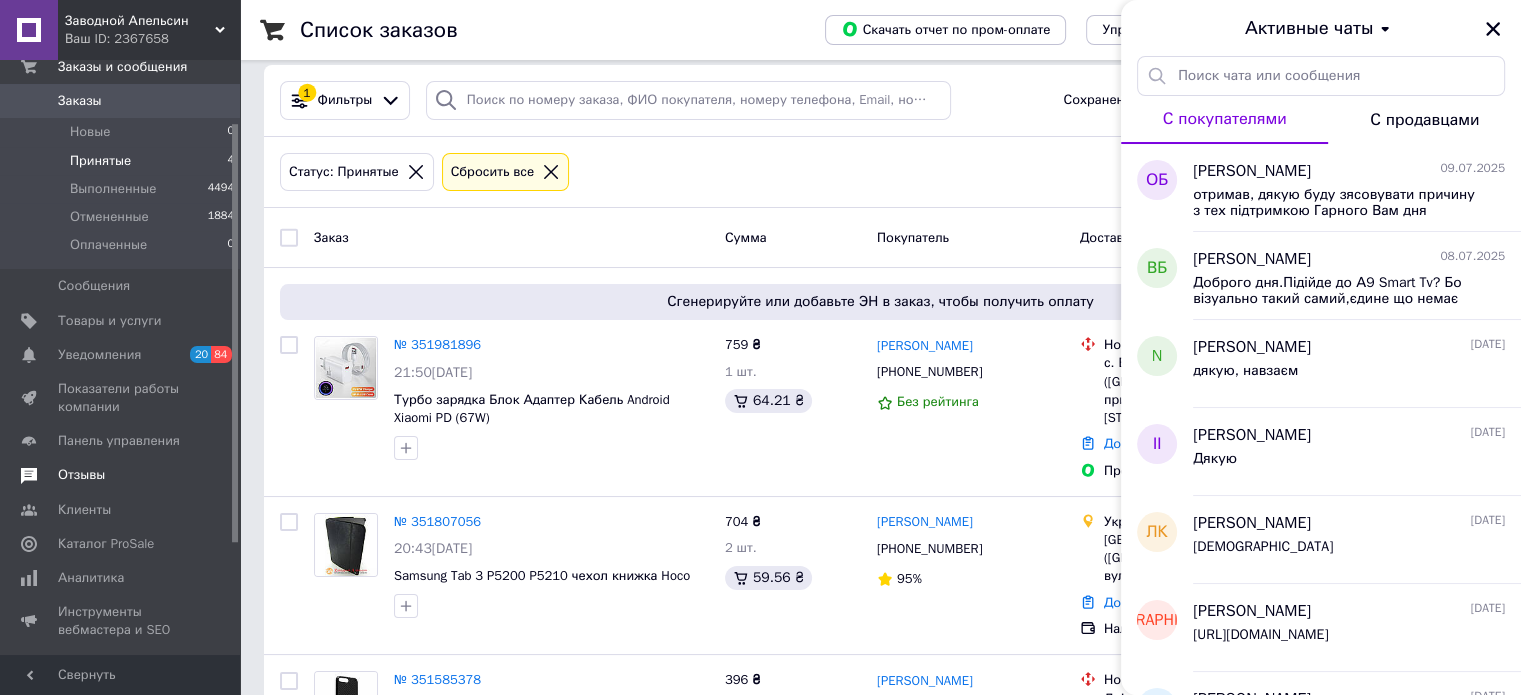scroll, scrollTop: 100, scrollLeft: 0, axis: vertical 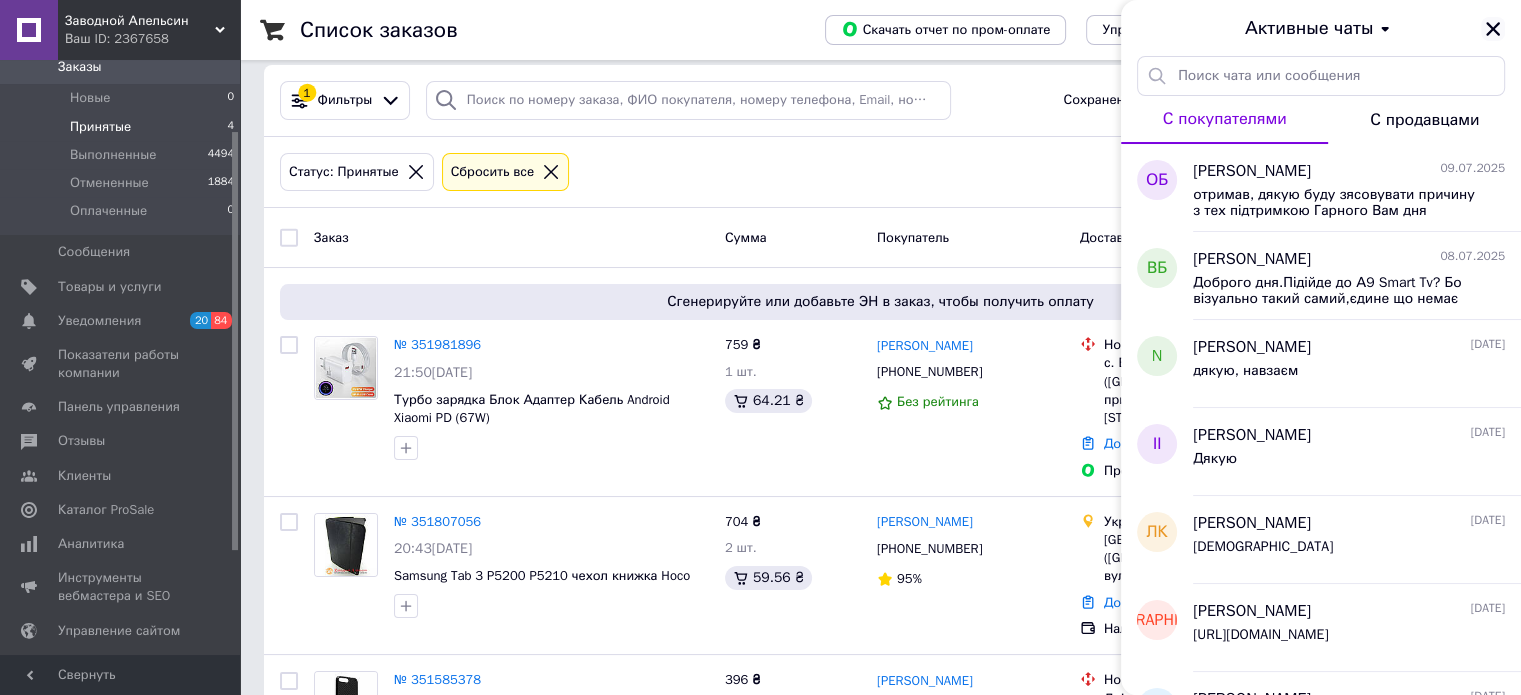 click 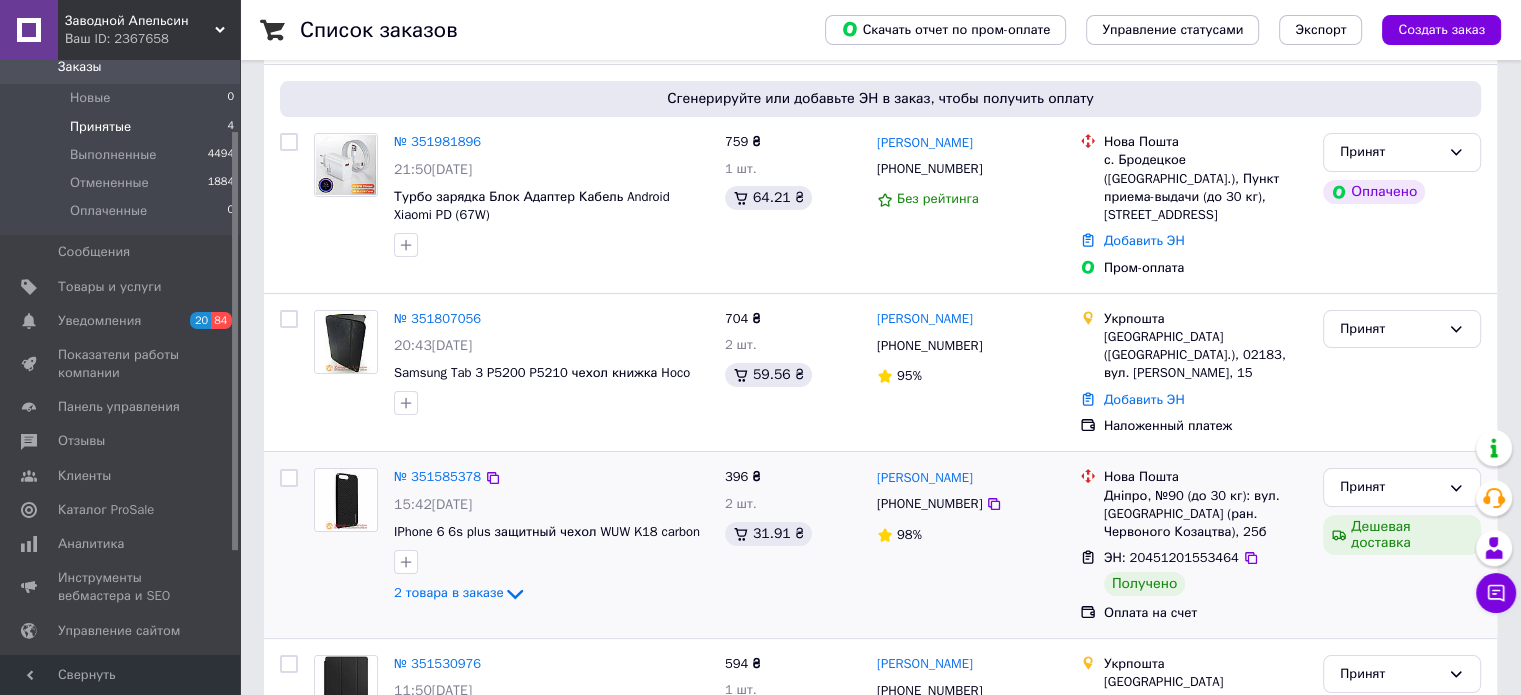 scroll, scrollTop: 119, scrollLeft: 0, axis: vertical 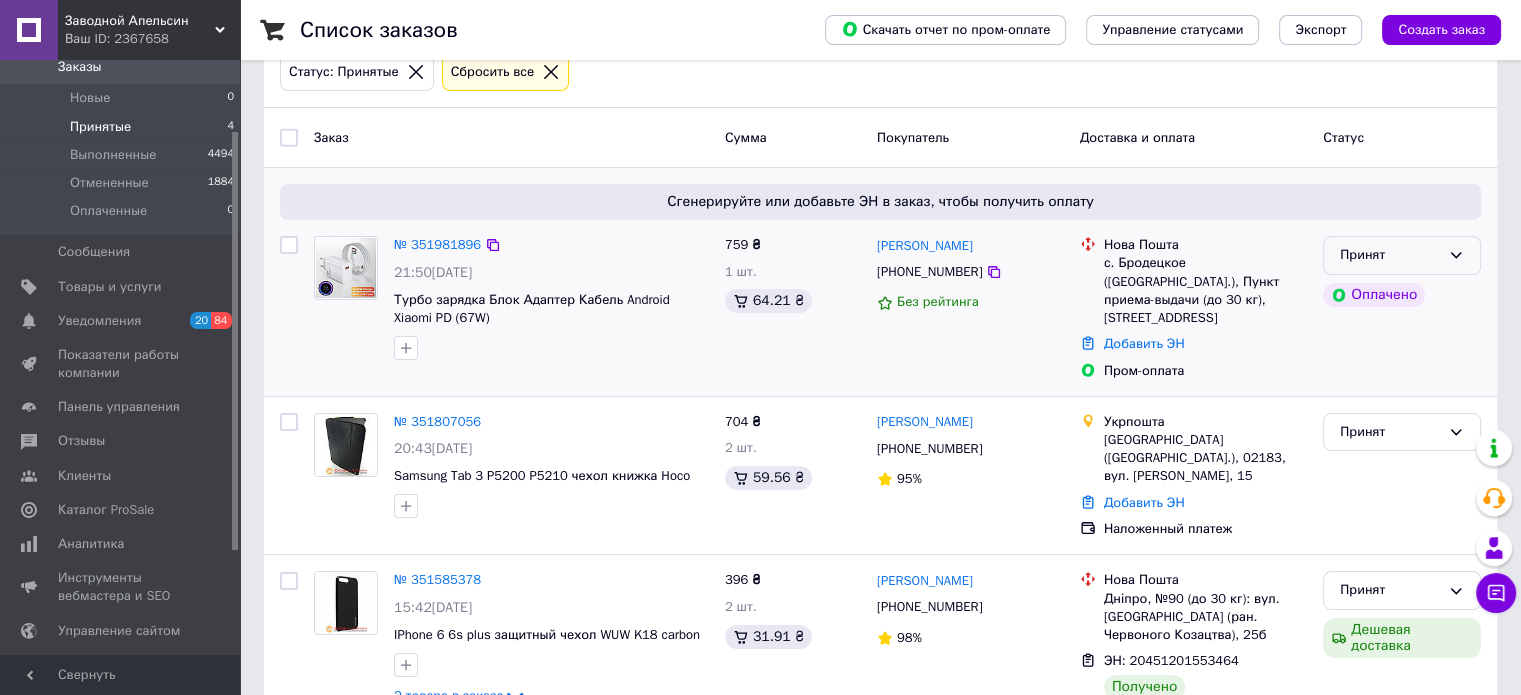 click on "Принят" at bounding box center [1390, 255] 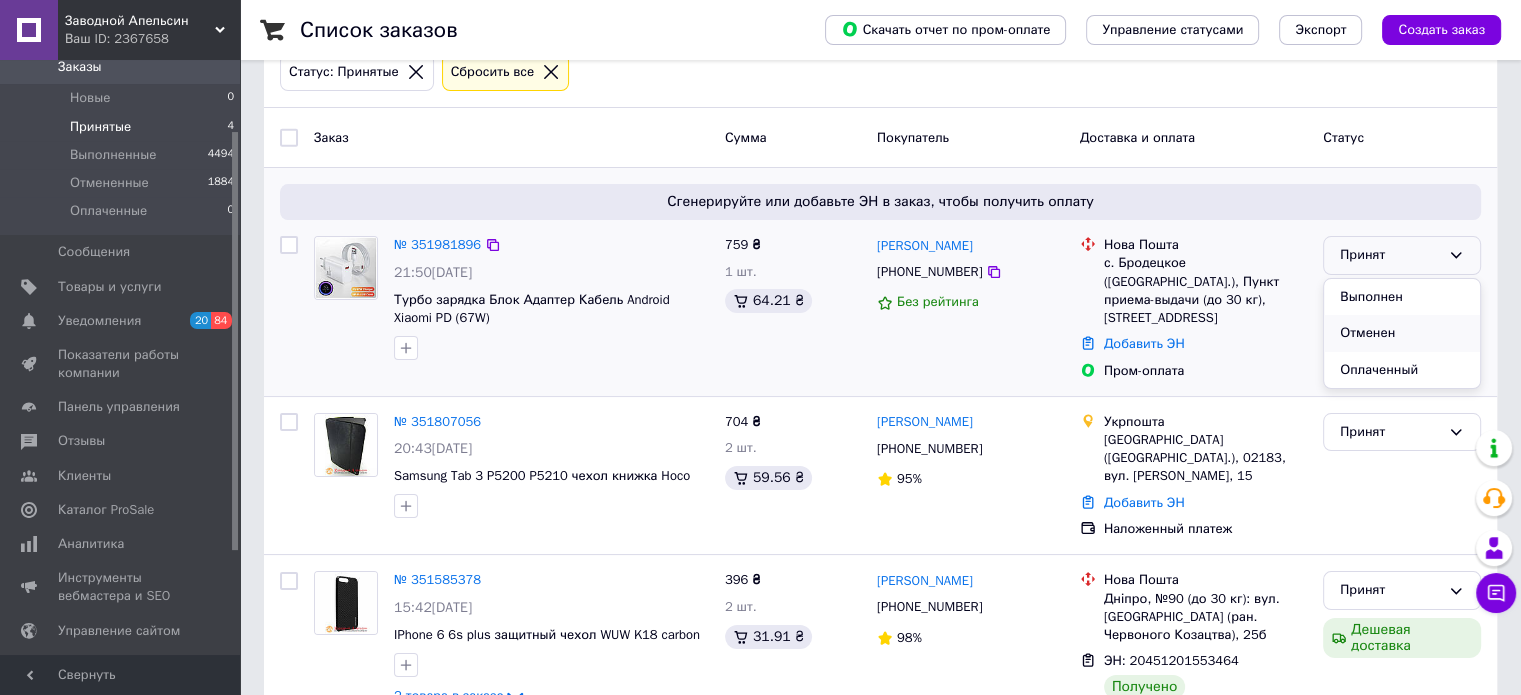 click on "Отменен" at bounding box center [1402, 333] 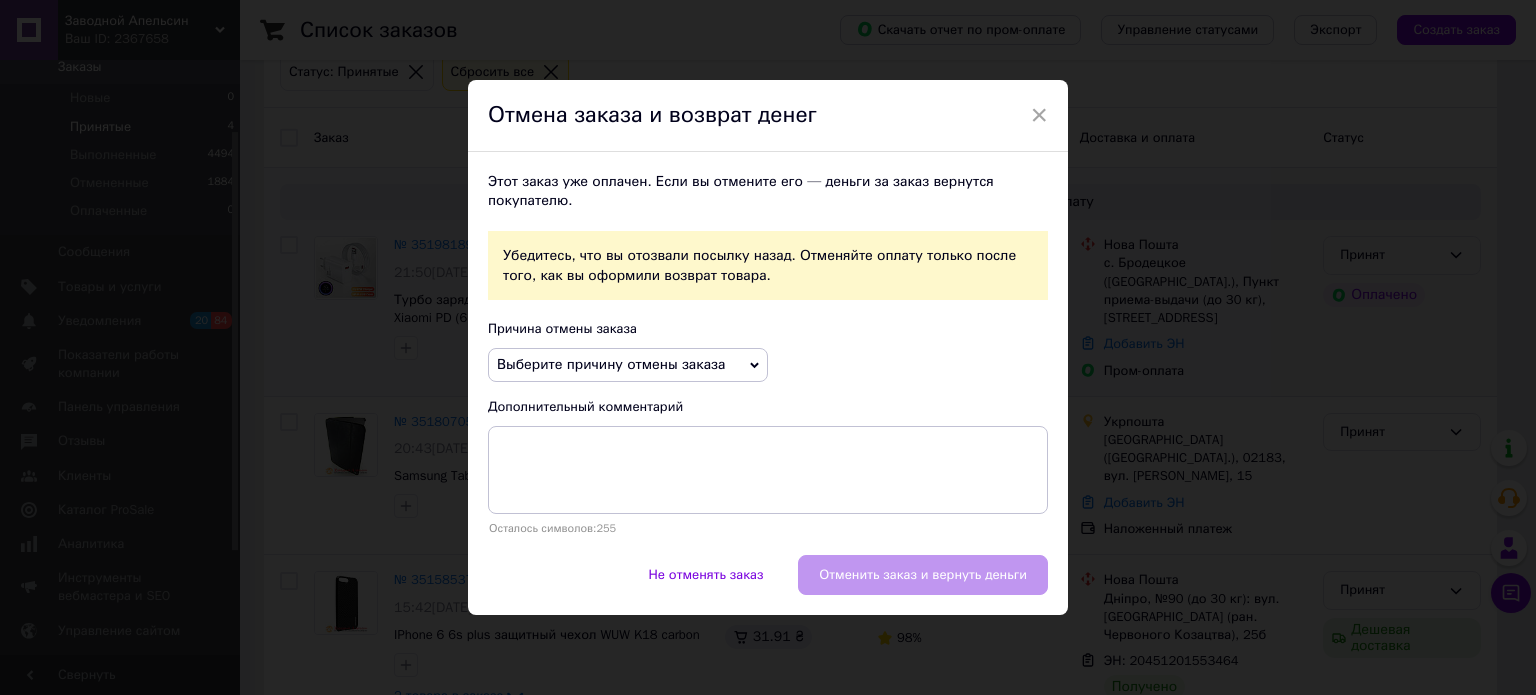 click on "Выберите причину отмены заказа" at bounding box center [611, 364] 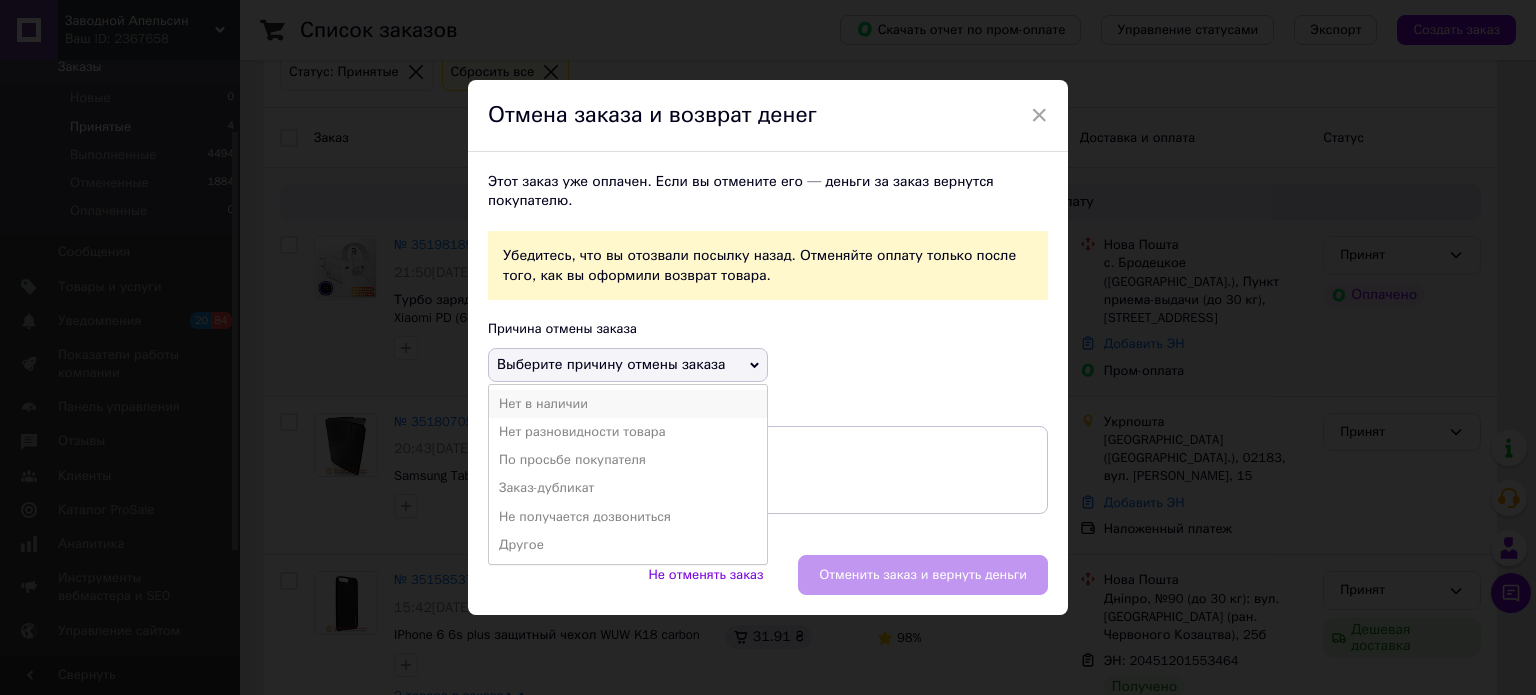 click on "Нет в наличии" at bounding box center (628, 404) 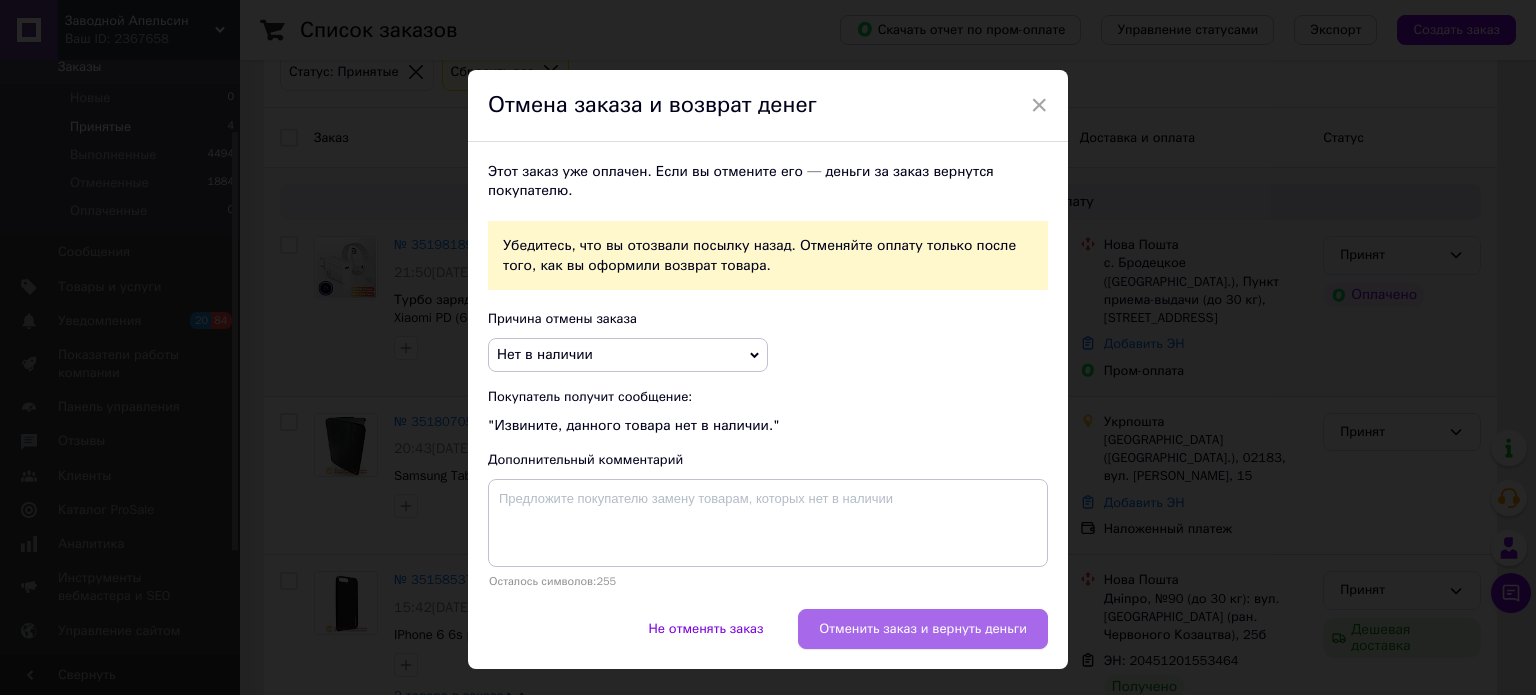 click on "Отменить заказ и вернуть деньги" at bounding box center (923, 629) 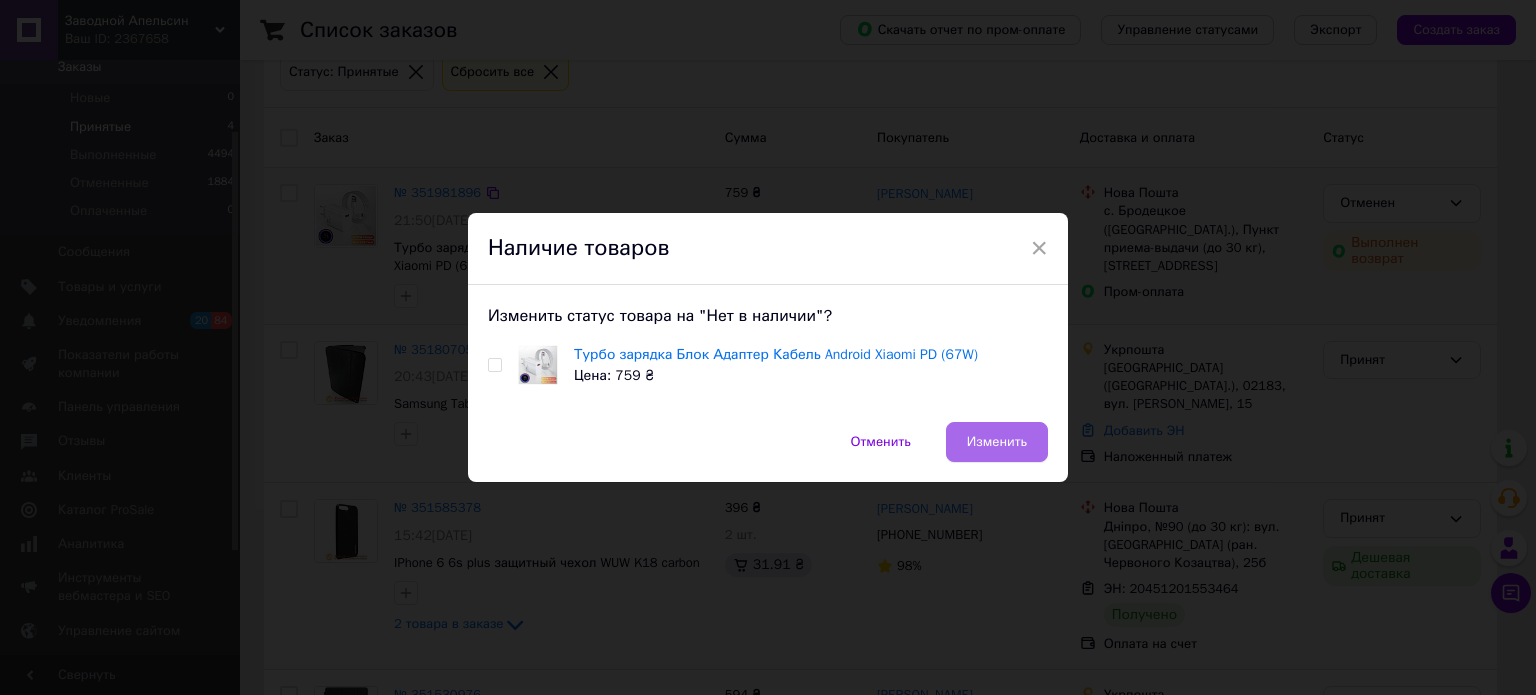 click on "Изменить" at bounding box center (997, 442) 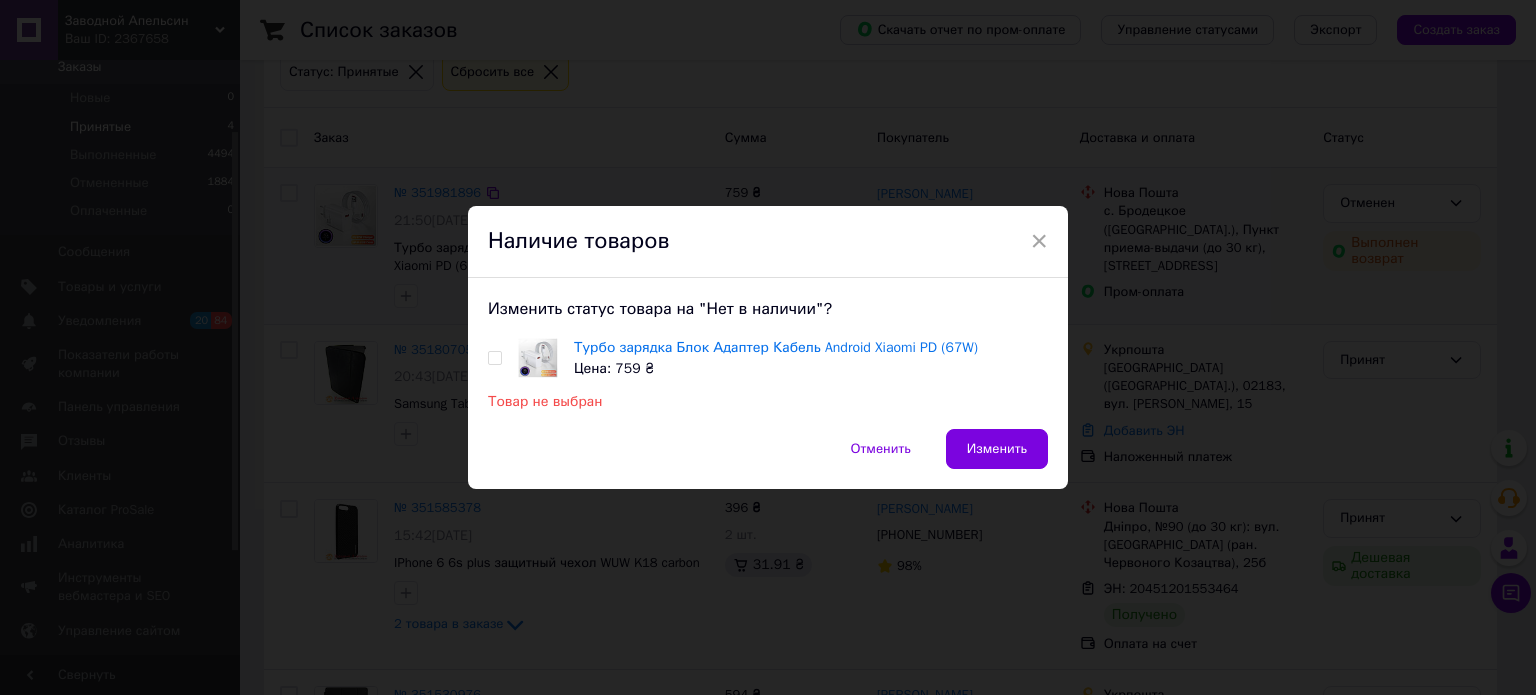 click at bounding box center (494, 358) 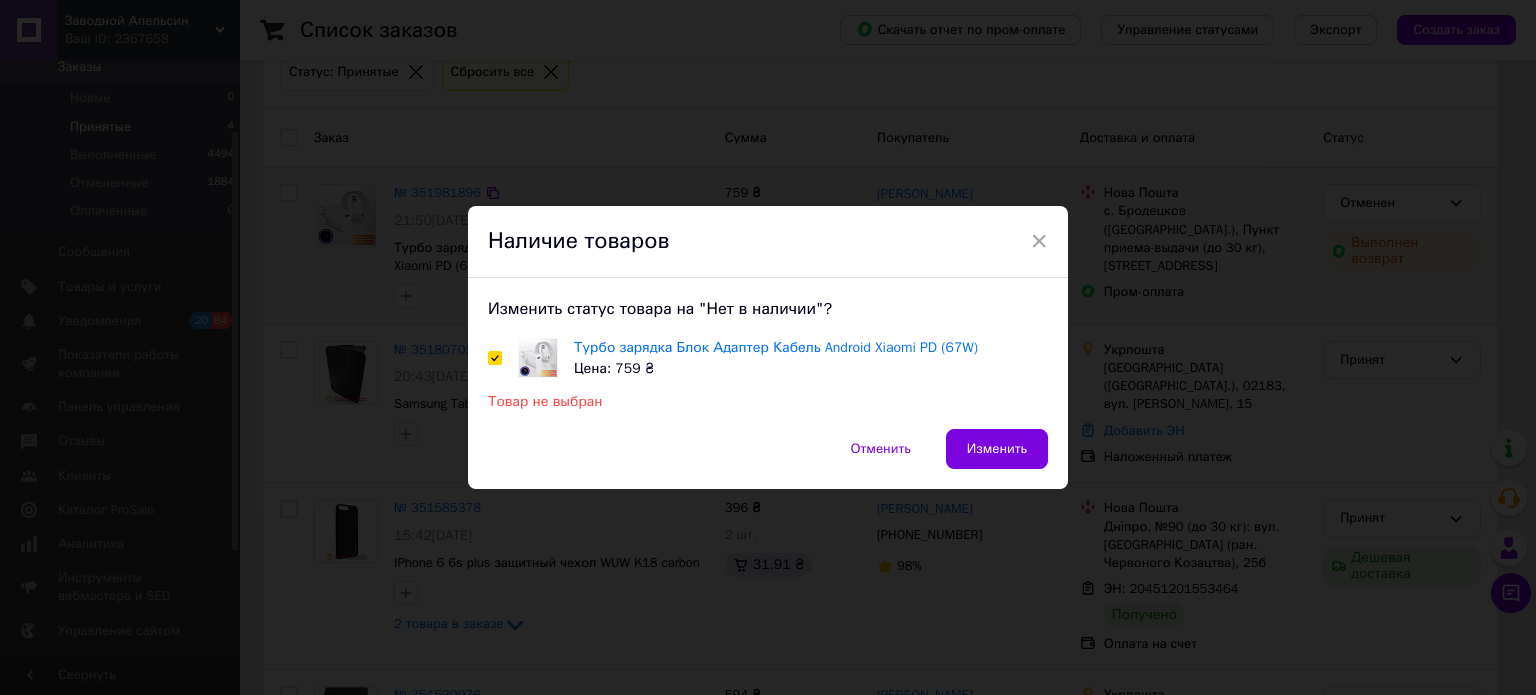 checkbox on "true" 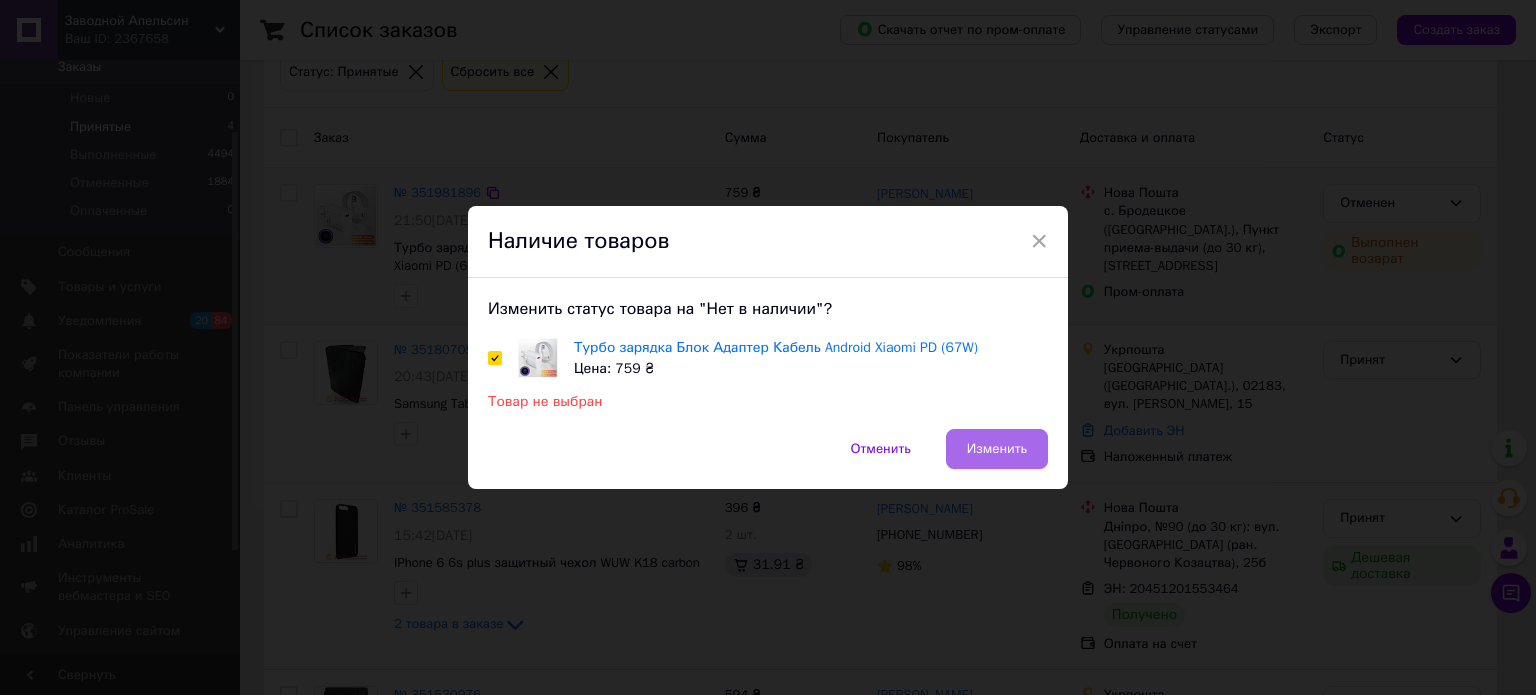 click on "Изменить" at bounding box center (997, 449) 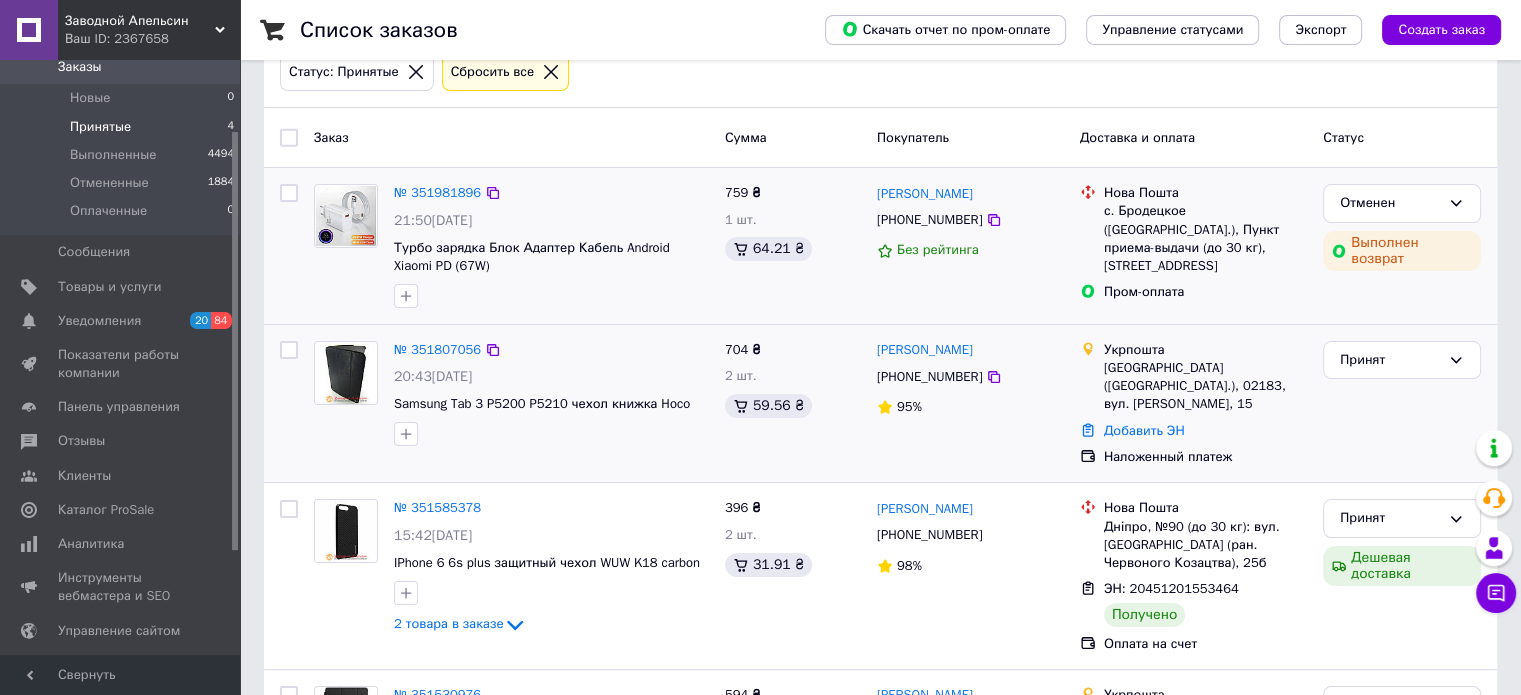 scroll, scrollTop: 0, scrollLeft: 0, axis: both 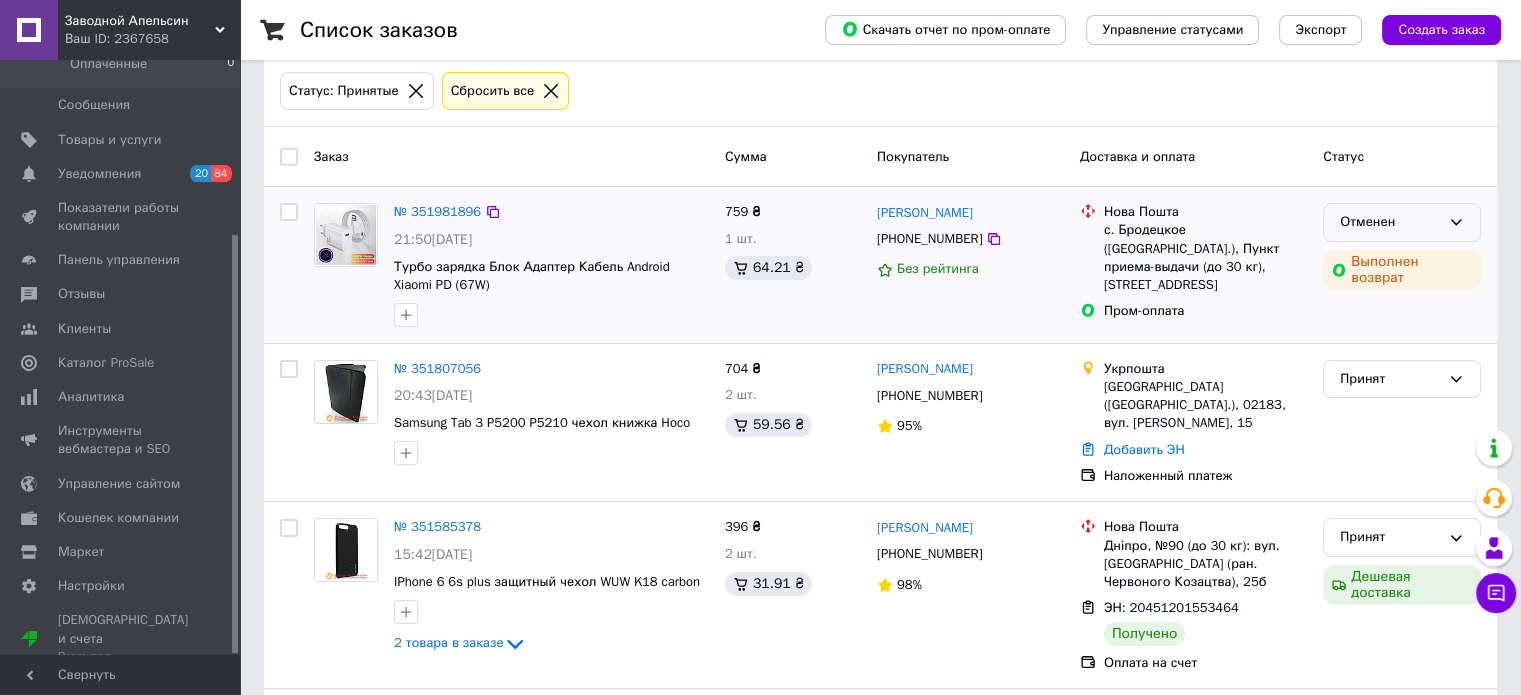 click on "Отменен" at bounding box center (1390, 222) 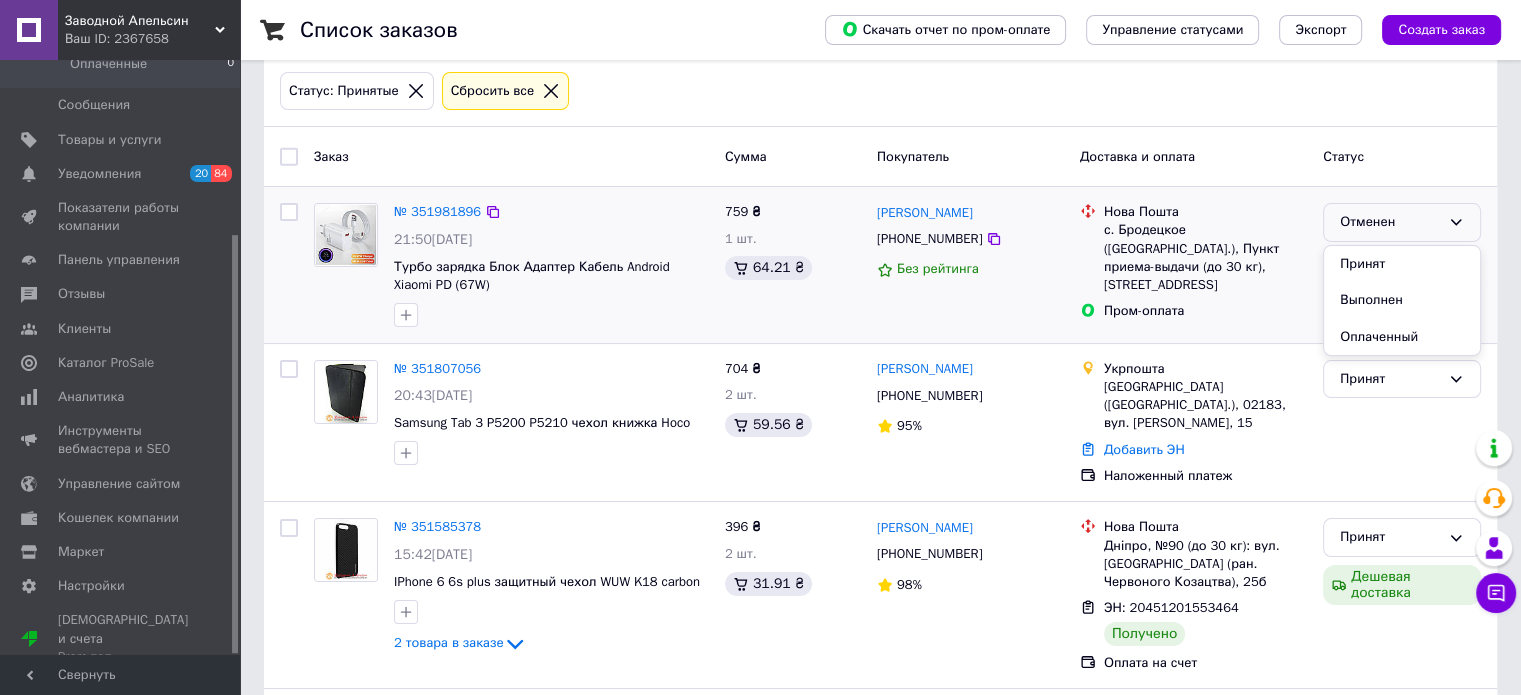 click on "с. Бродецкое ([GEOGRAPHIC_DATA].), Пункт приема-выдачи (до 30 кг), ул. Защитников, 12" at bounding box center (1205, 257) 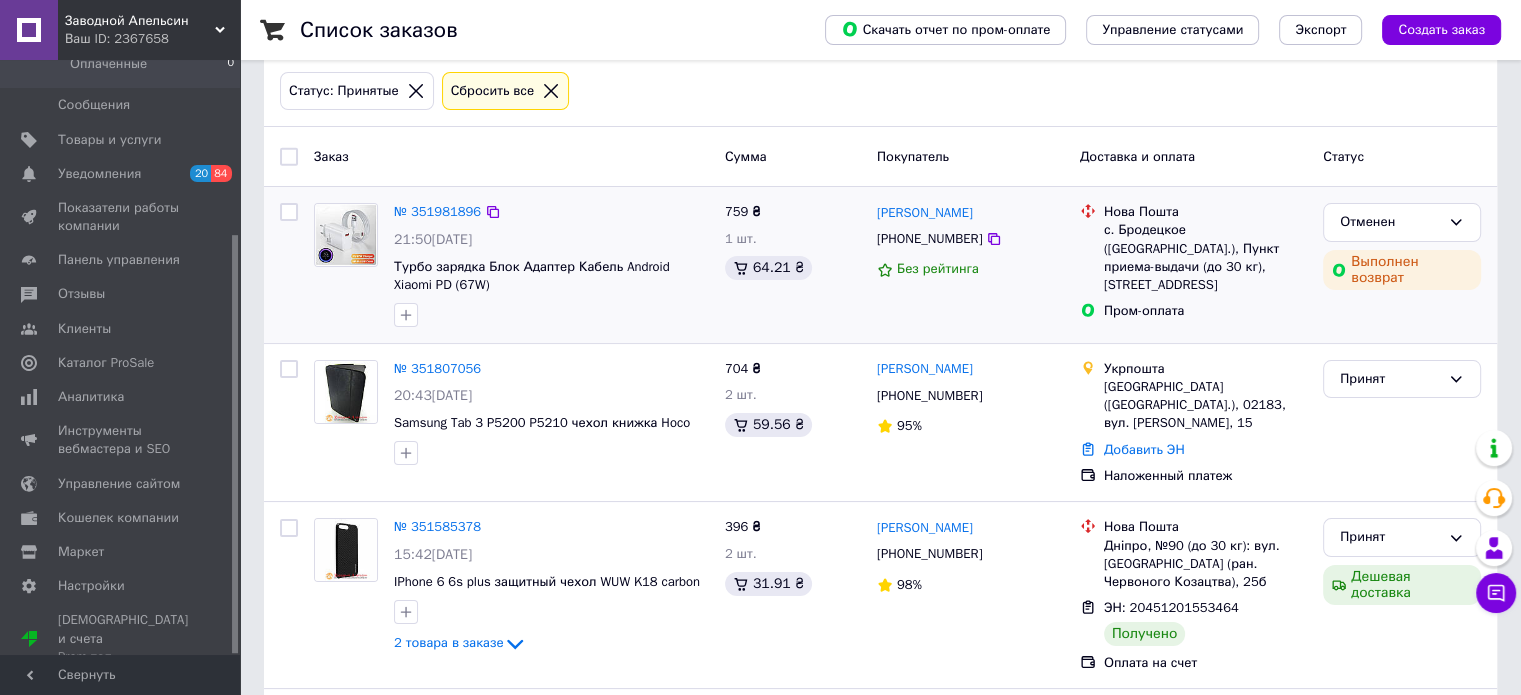 click on "с. Бродецкое ([GEOGRAPHIC_DATA].), Пункт приема-выдачи (до 30 кг), ул. Защитников, 12" at bounding box center [1205, 257] 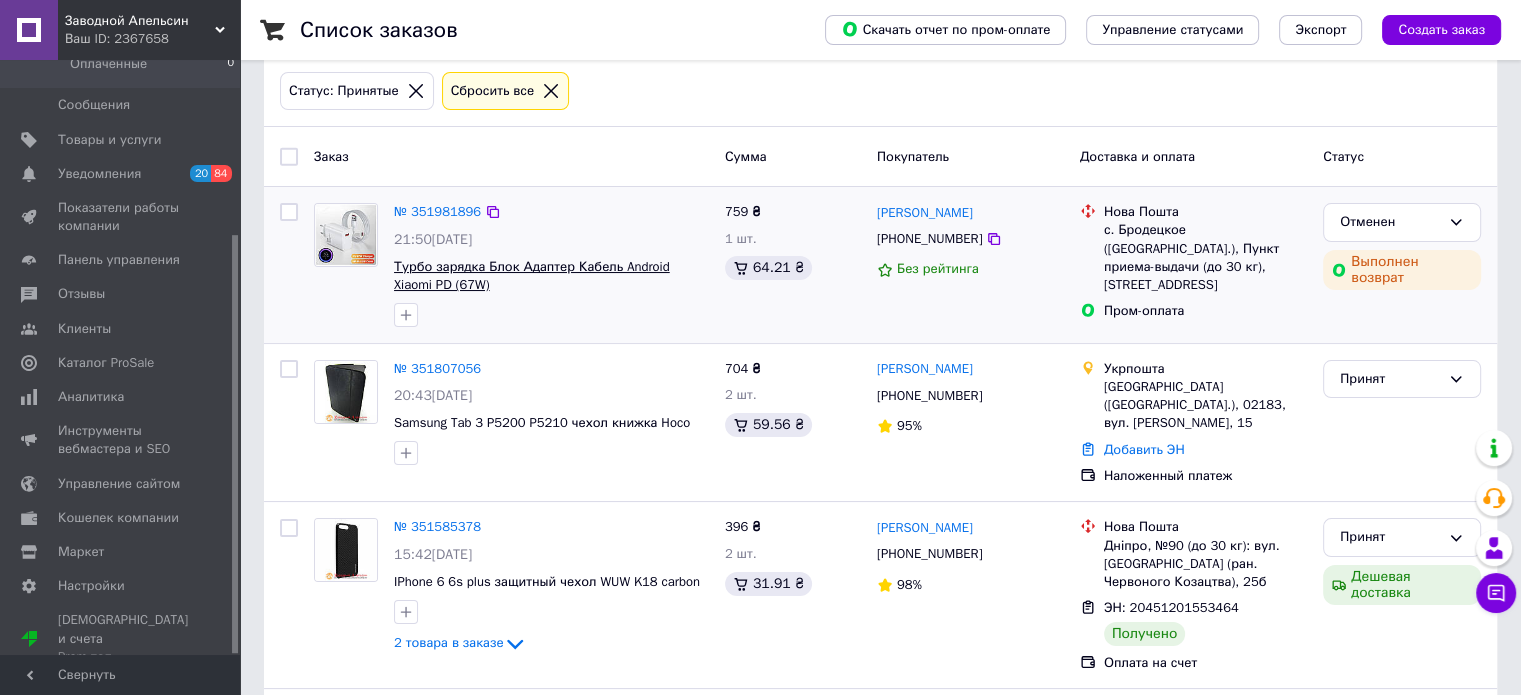 click on "Турбо зарядка Блок Адаптер Кабель Android Xiaomi PD (67W)" at bounding box center (532, 276) 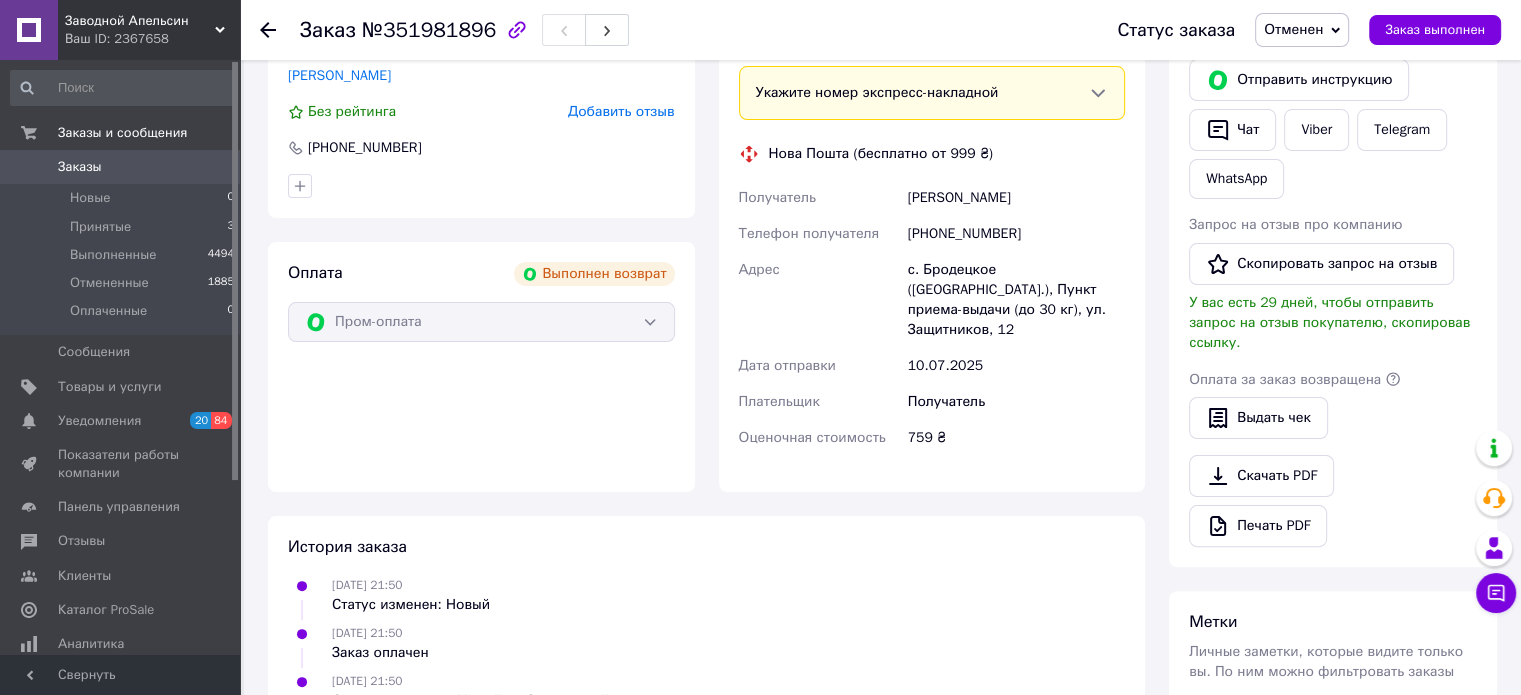 scroll, scrollTop: 312, scrollLeft: 0, axis: vertical 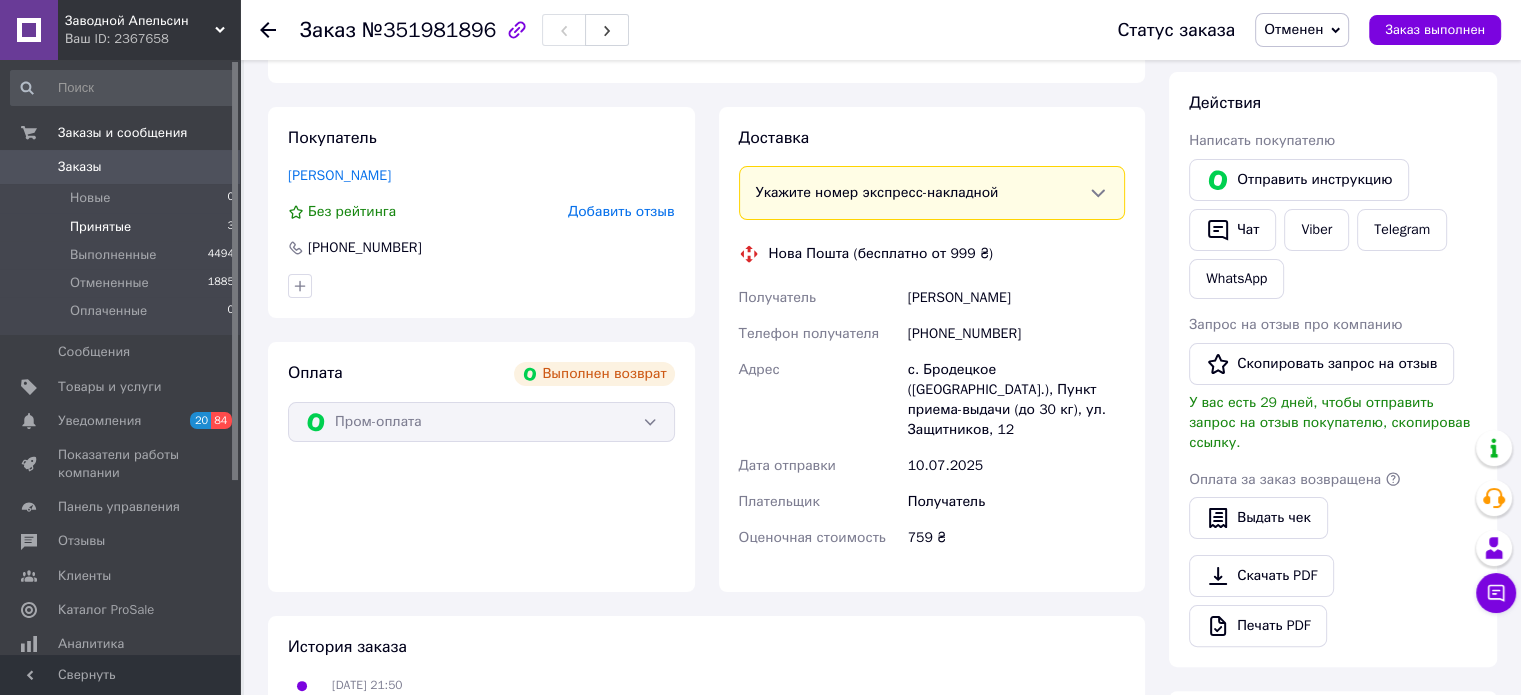 click on "Принятые" at bounding box center (100, 227) 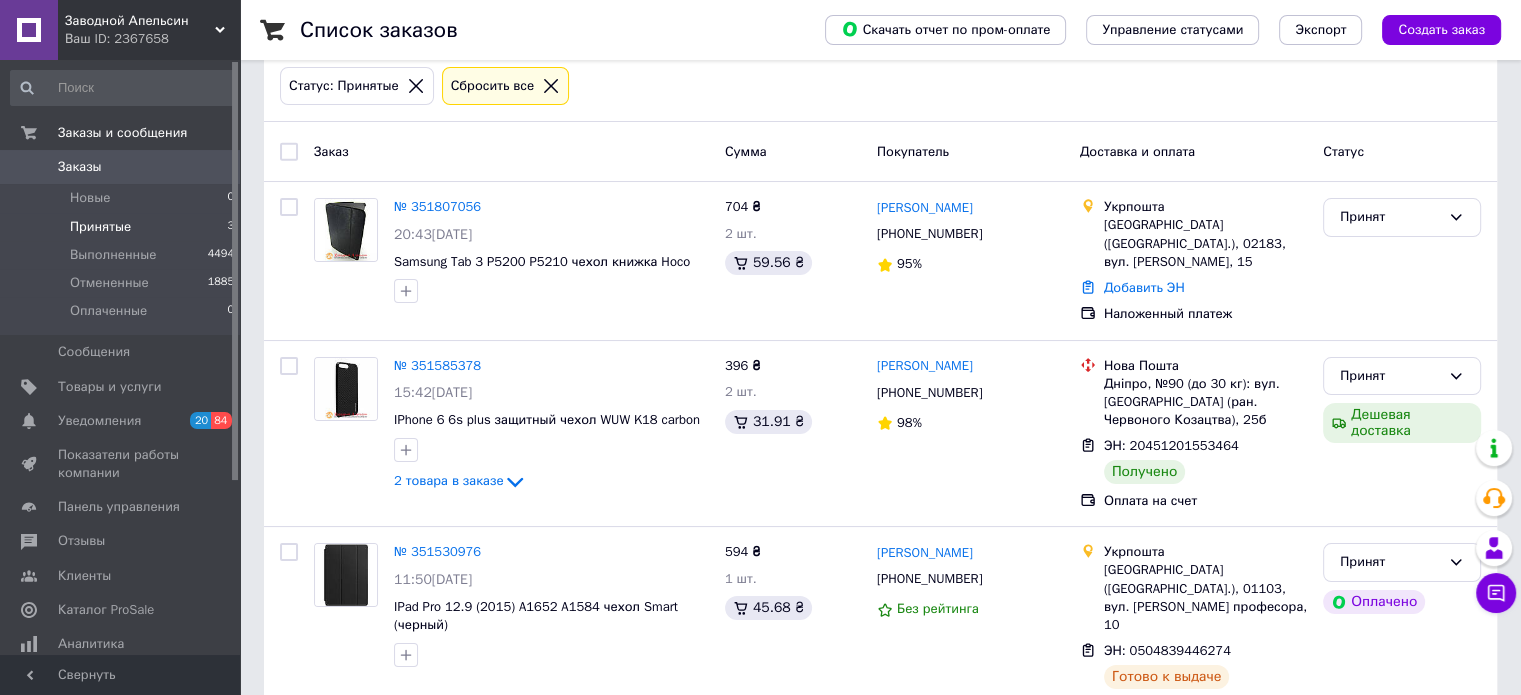 scroll, scrollTop: 108, scrollLeft: 0, axis: vertical 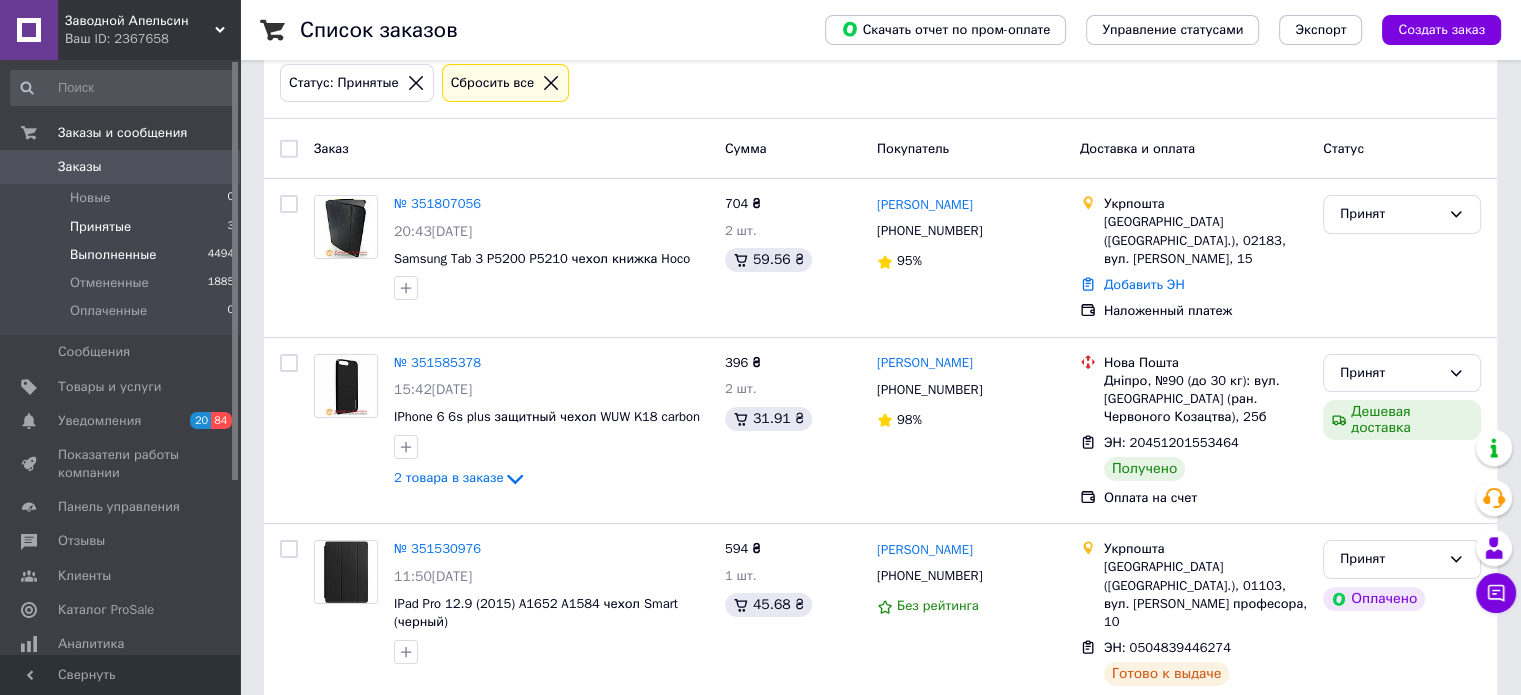 click on "Выполненные" at bounding box center [113, 255] 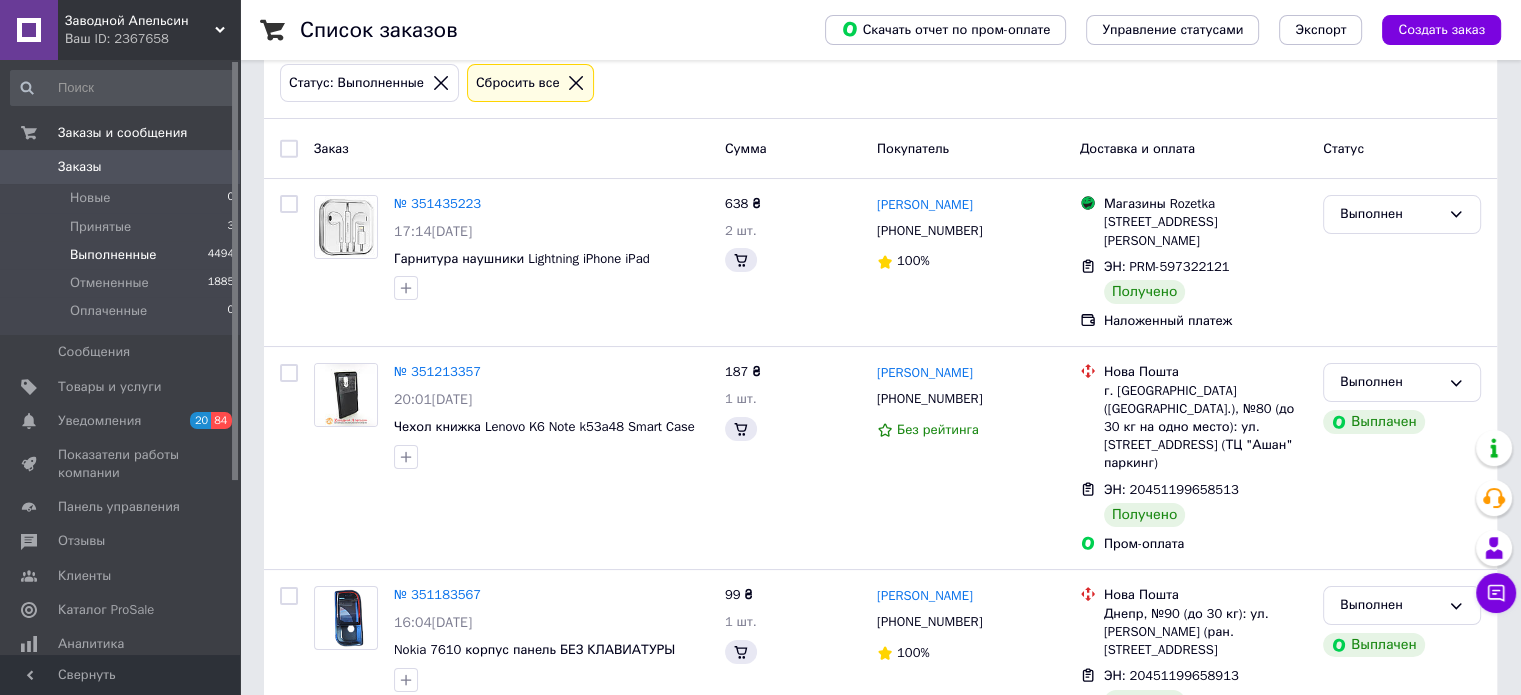 scroll, scrollTop: 0, scrollLeft: 0, axis: both 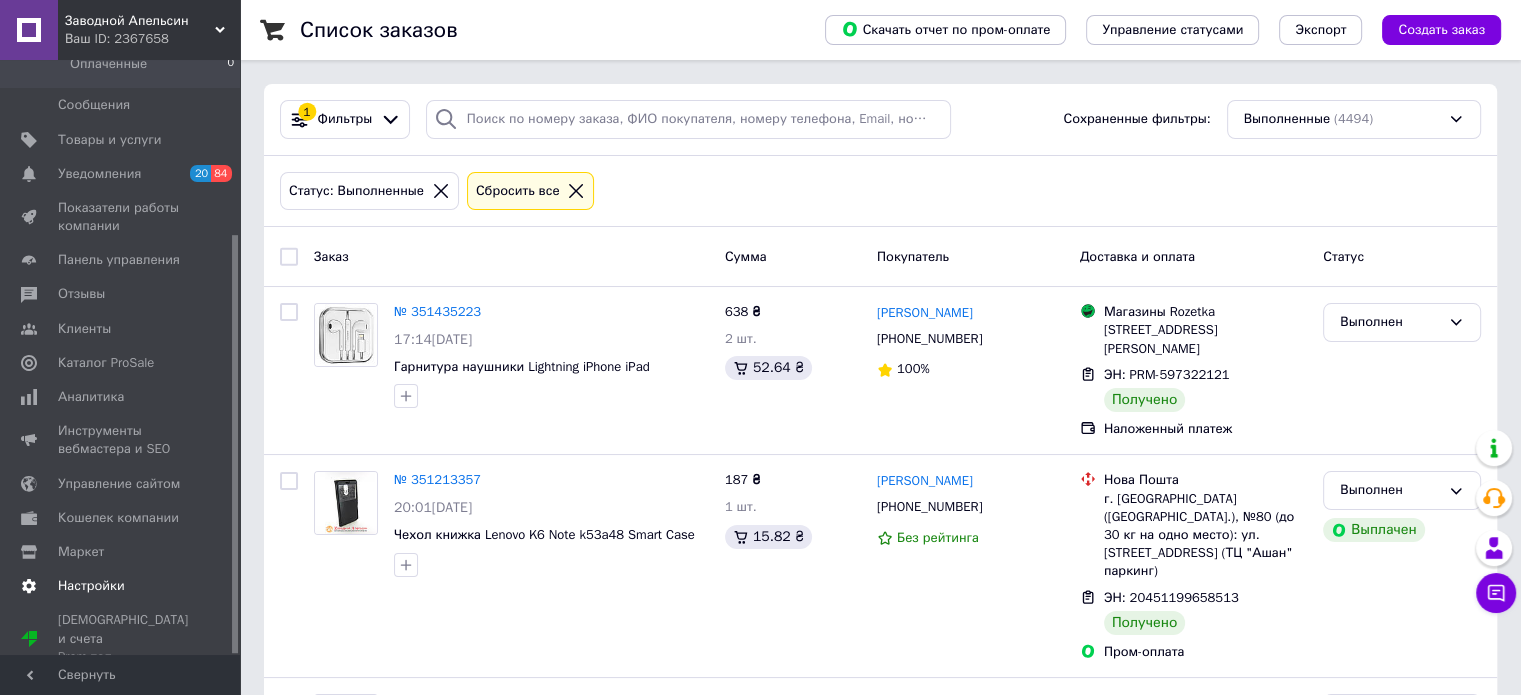 click on "Настройки" at bounding box center [91, 586] 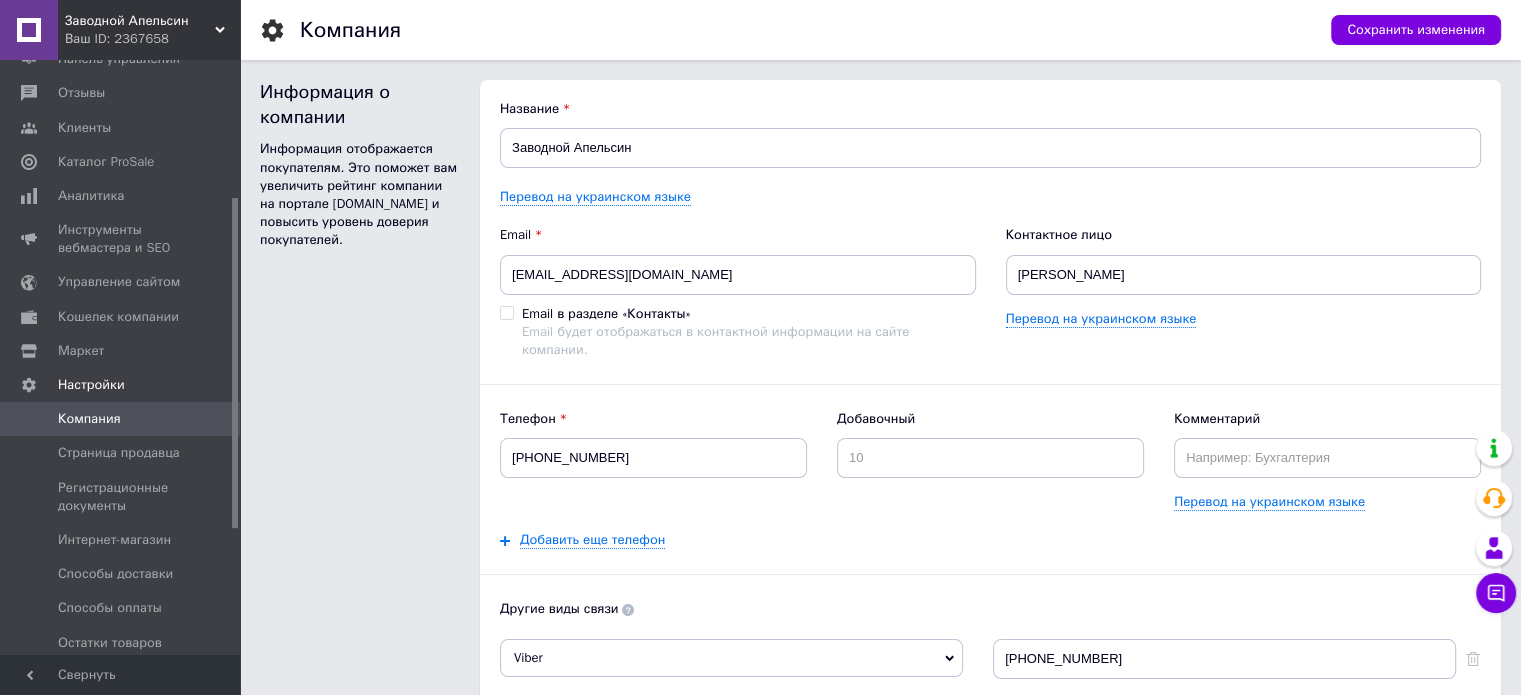 scroll, scrollTop: 0, scrollLeft: 0, axis: both 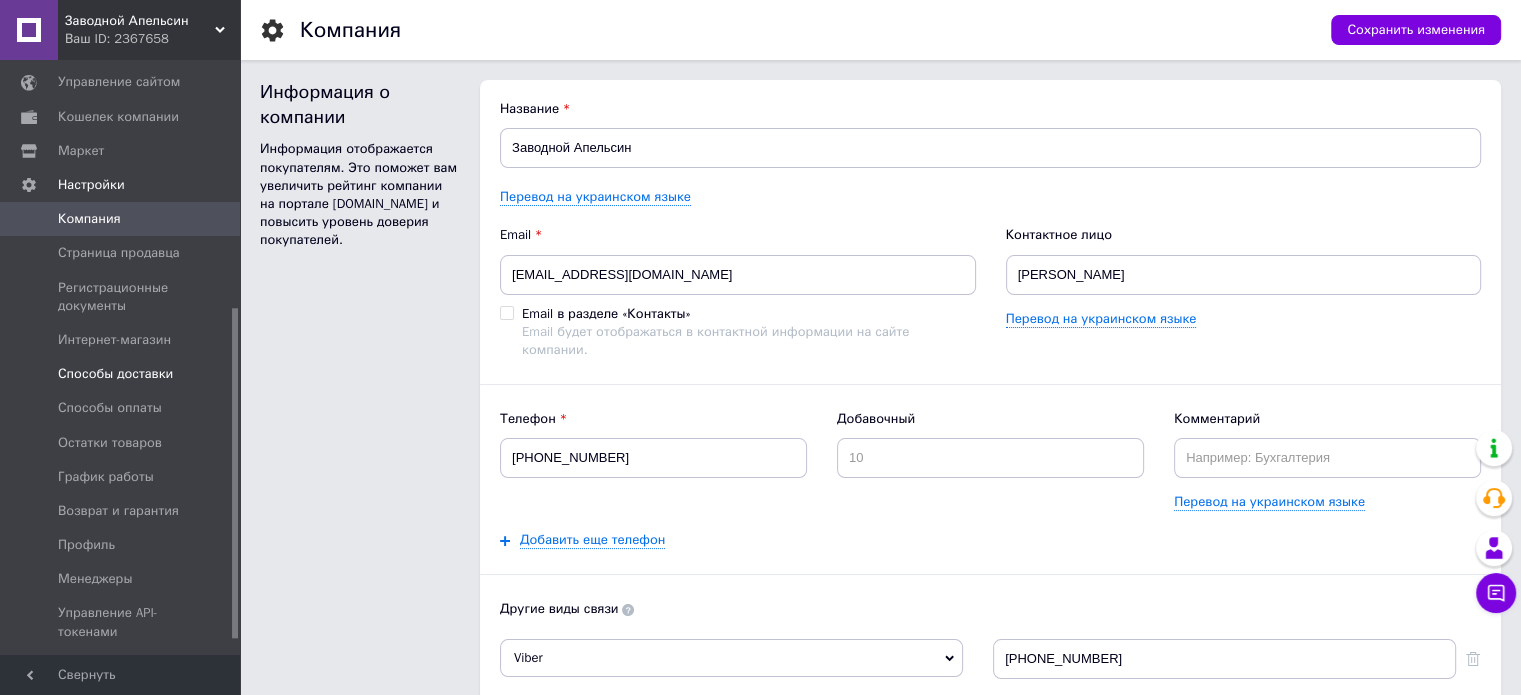 click on "Способы доставки" at bounding box center [115, 374] 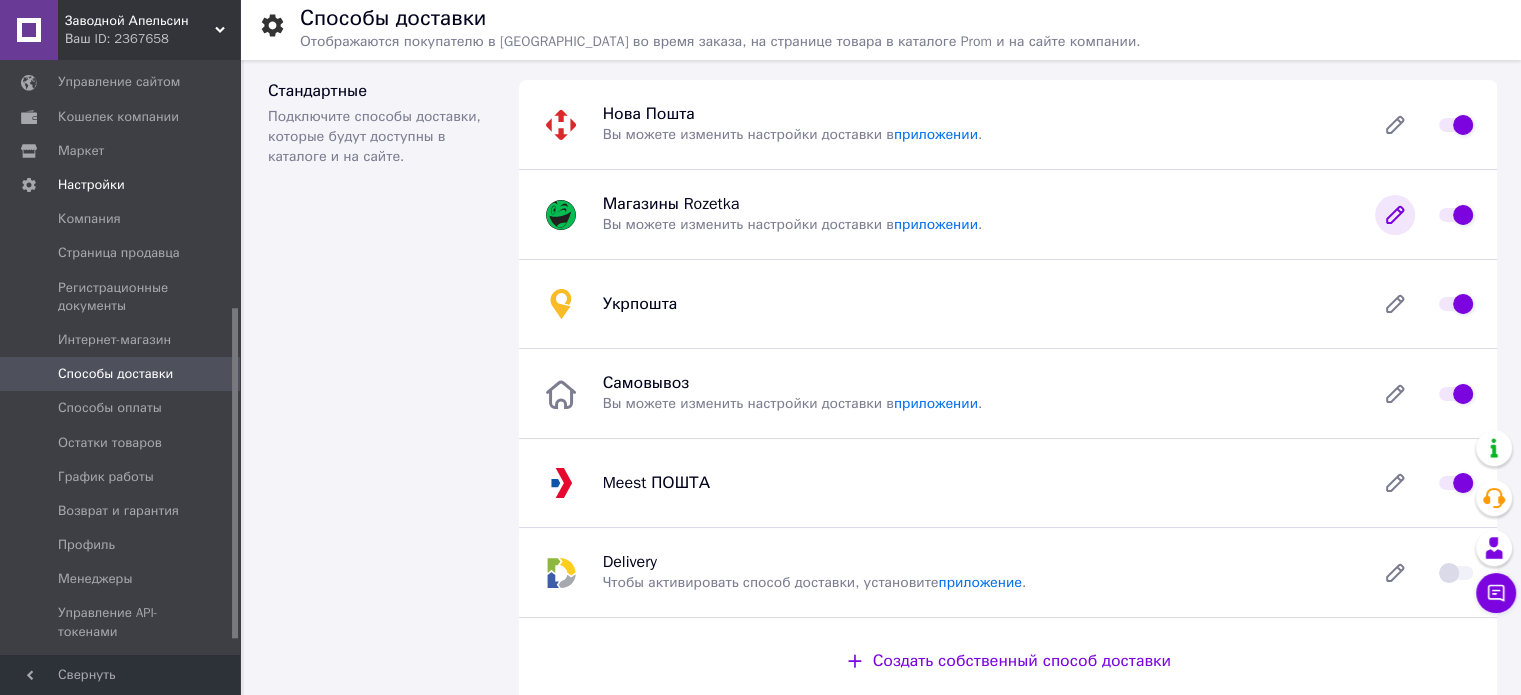 click 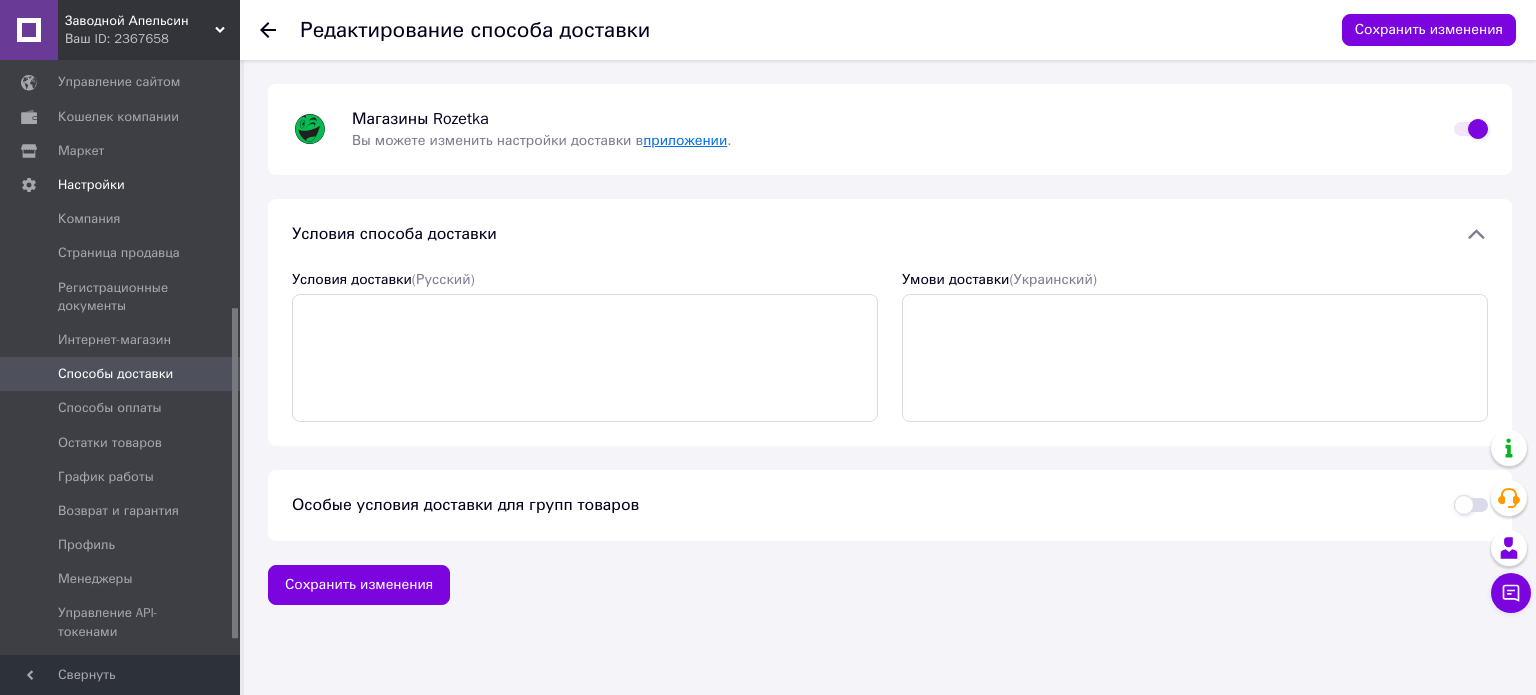 click on "приложении" at bounding box center [685, 140] 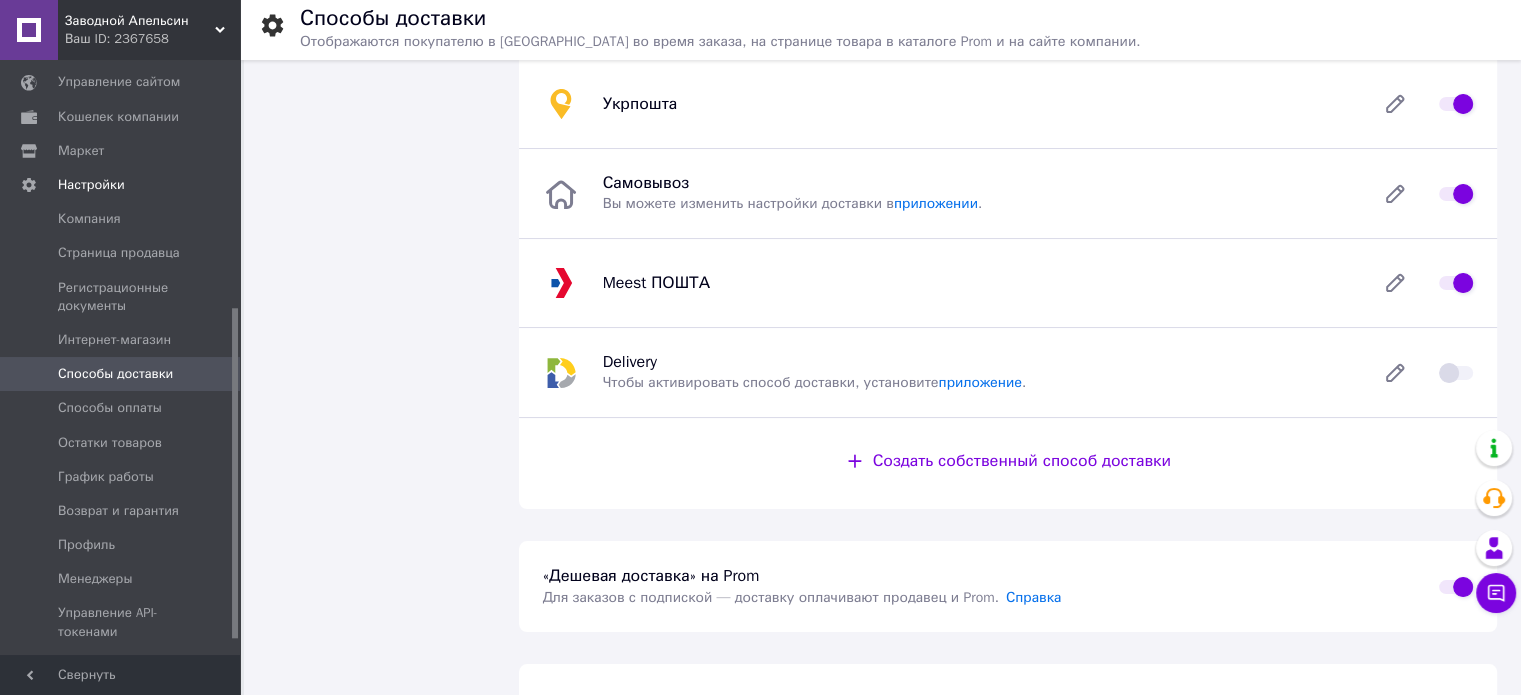 scroll, scrollTop: 0, scrollLeft: 0, axis: both 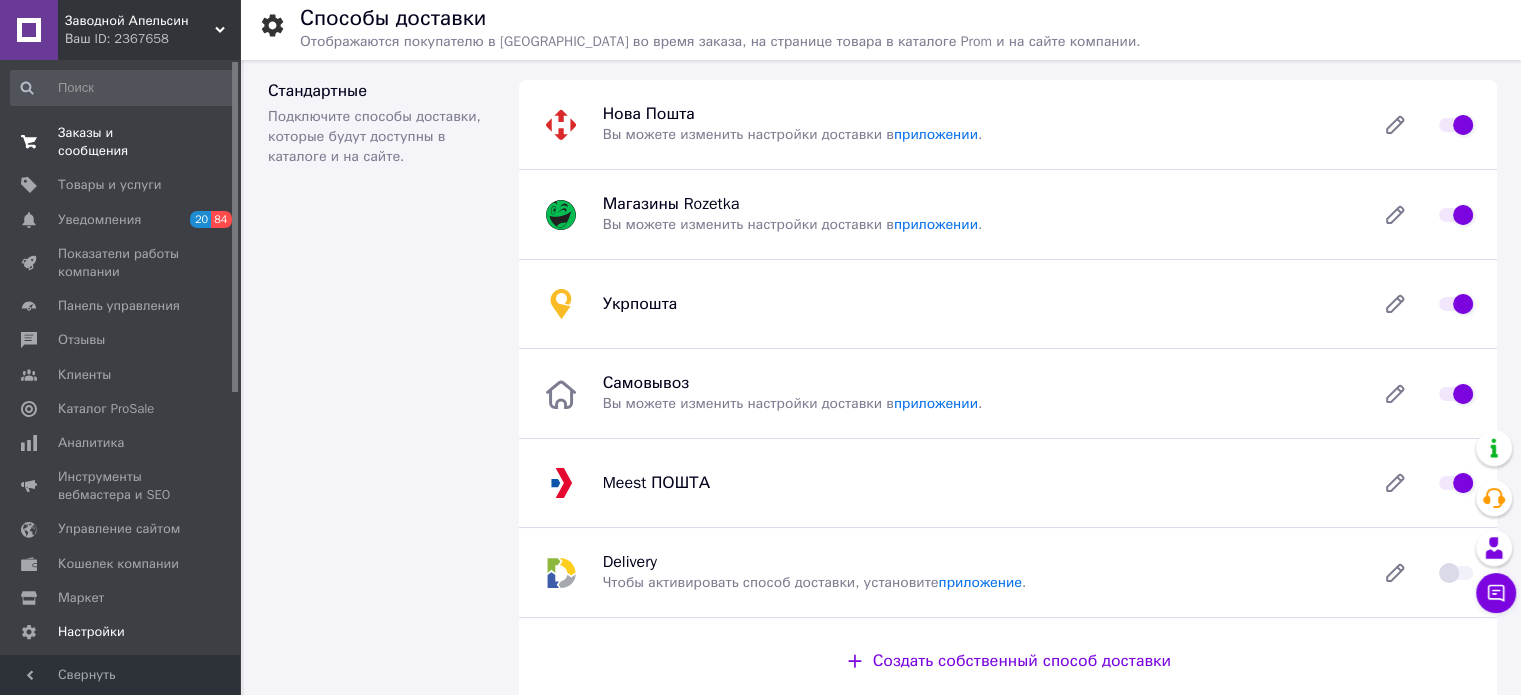 click on "Заказы и сообщения" at bounding box center [121, 142] 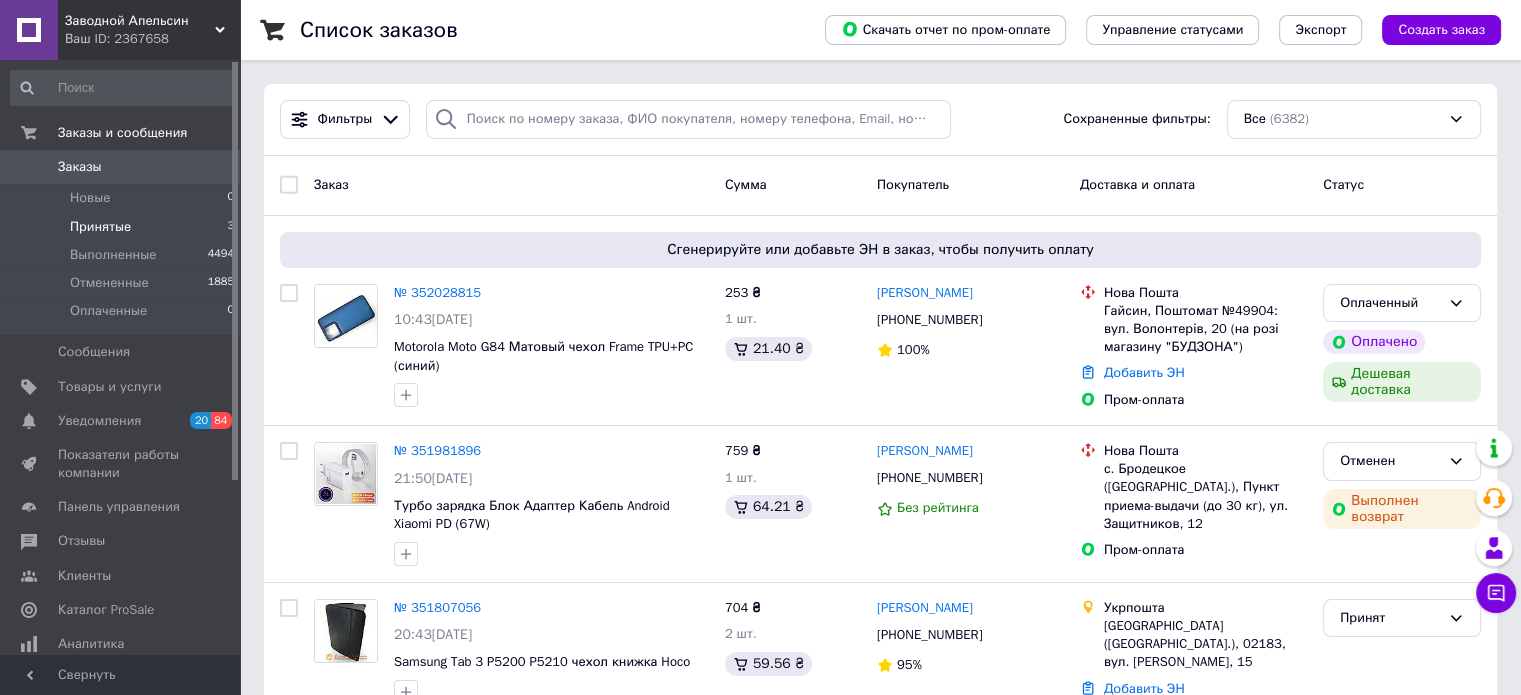 click on "Принятые" at bounding box center (100, 227) 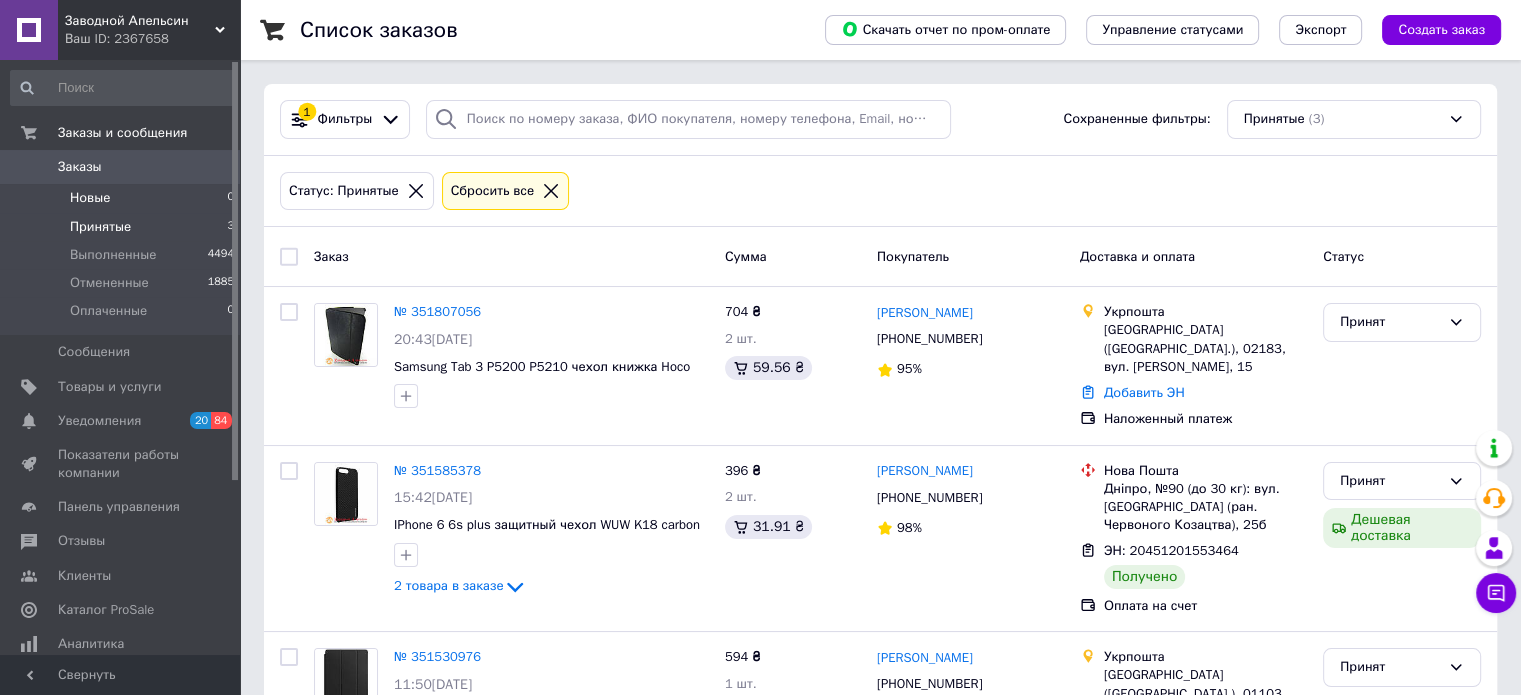 click on "Новые" at bounding box center [90, 198] 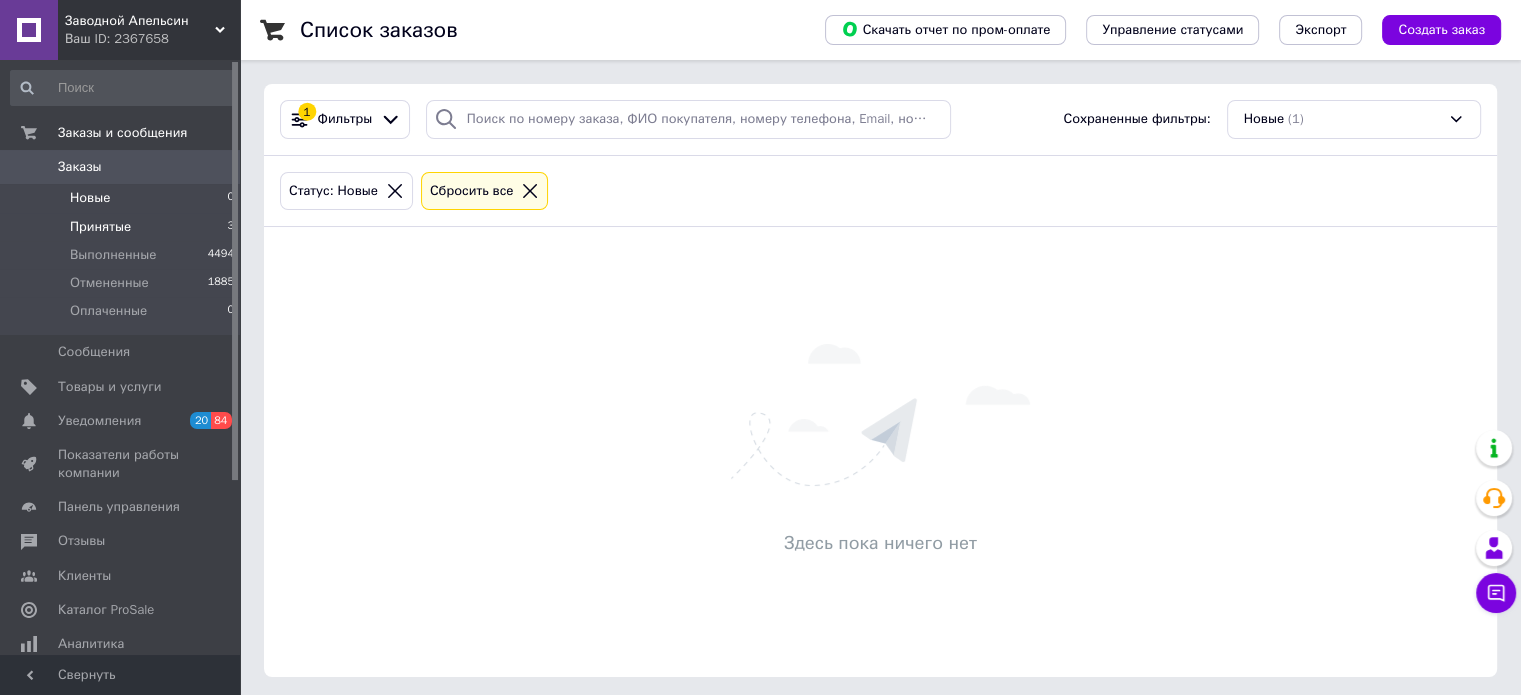 click on "Принятые" at bounding box center (100, 227) 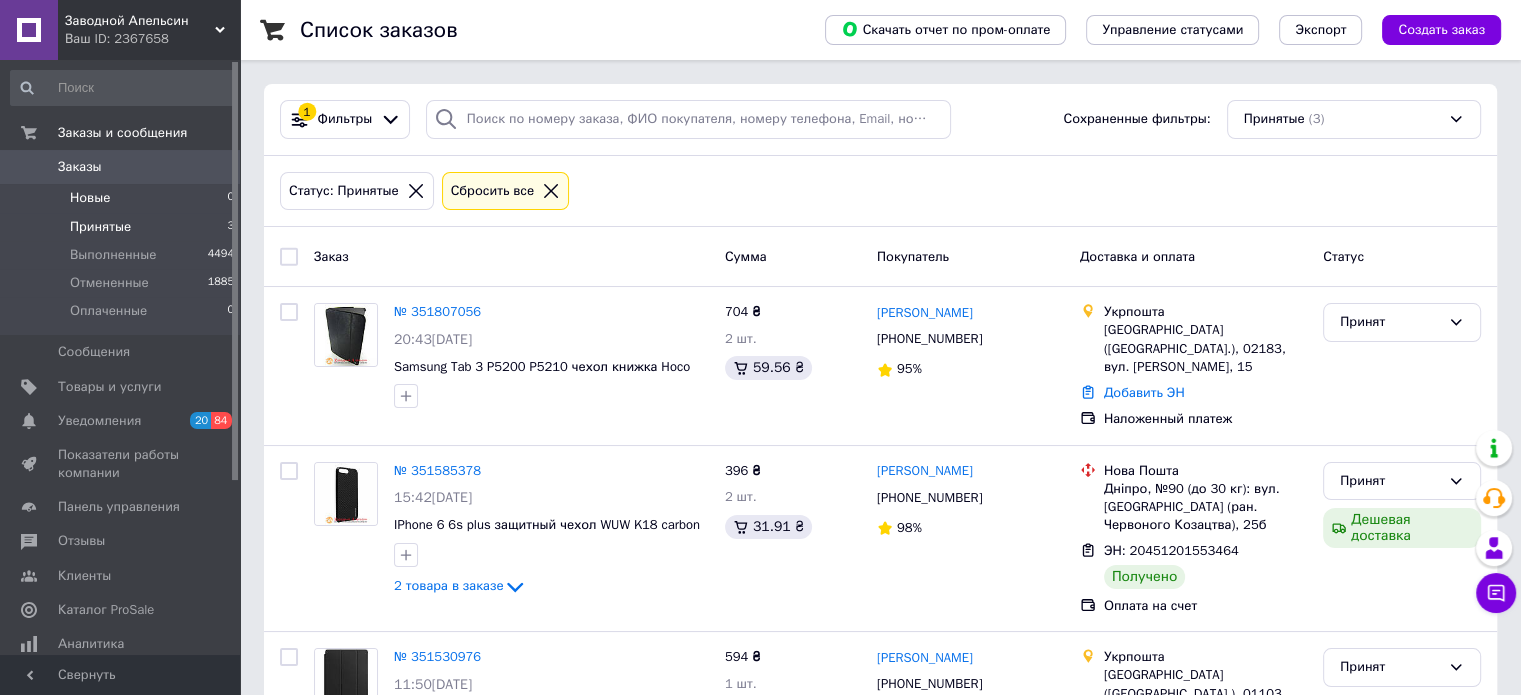 click on "Новые" at bounding box center (90, 198) 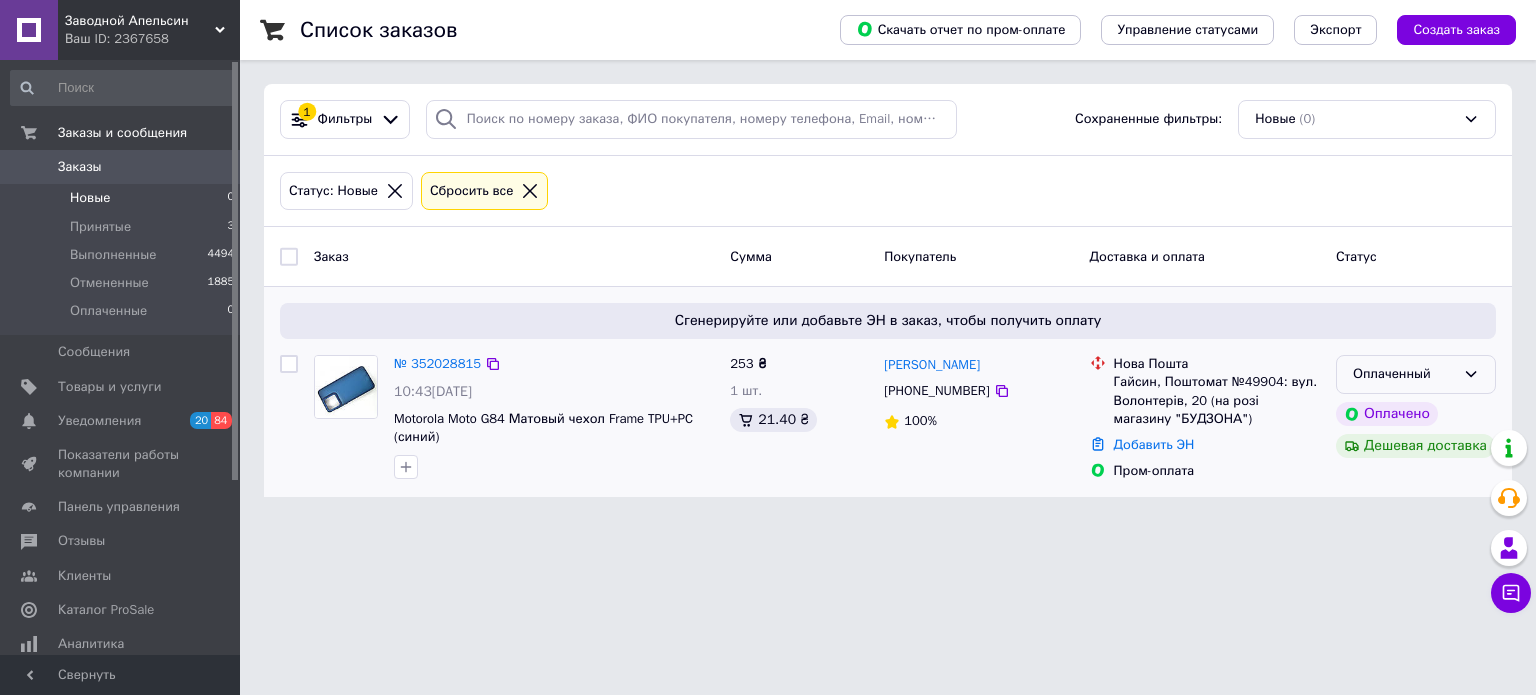 click on "Оплаченный" at bounding box center [1404, 374] 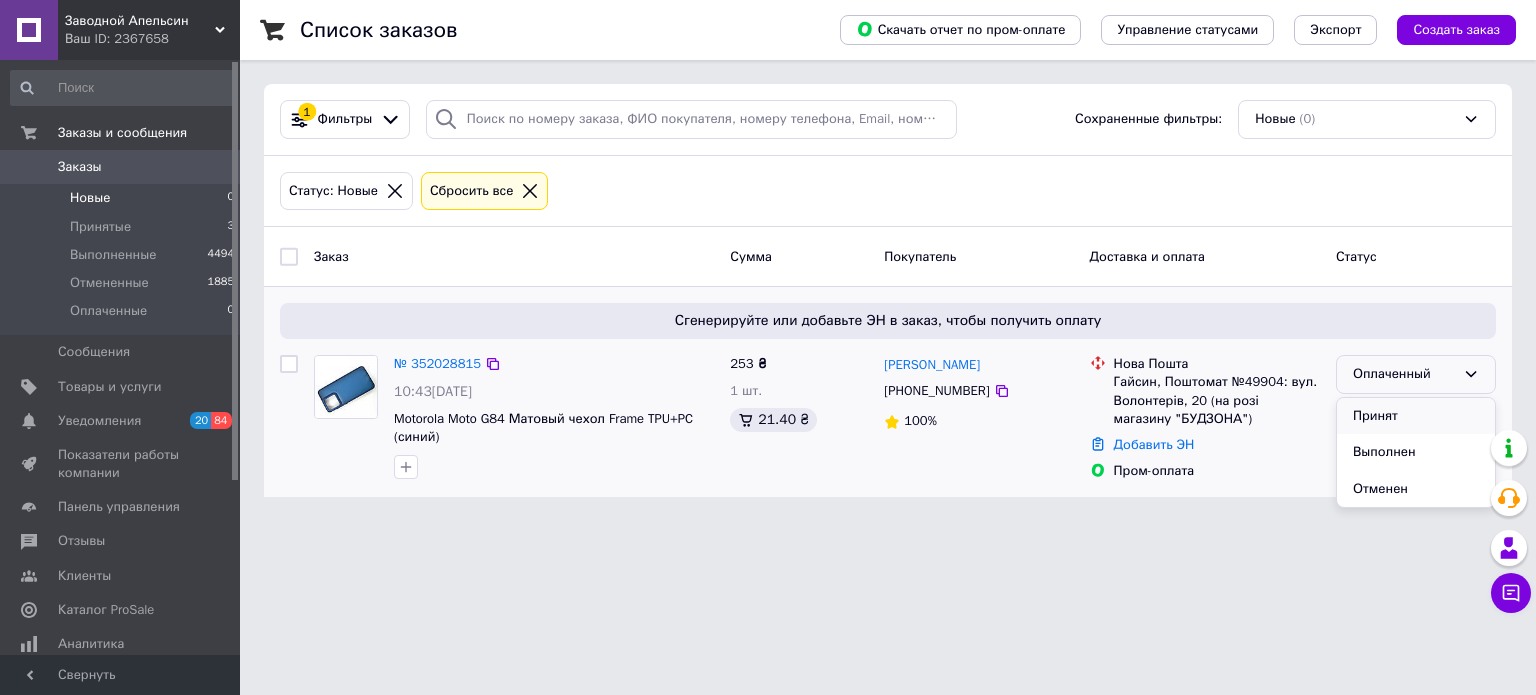 click on "Принят" at bounding box center (1416, 416) 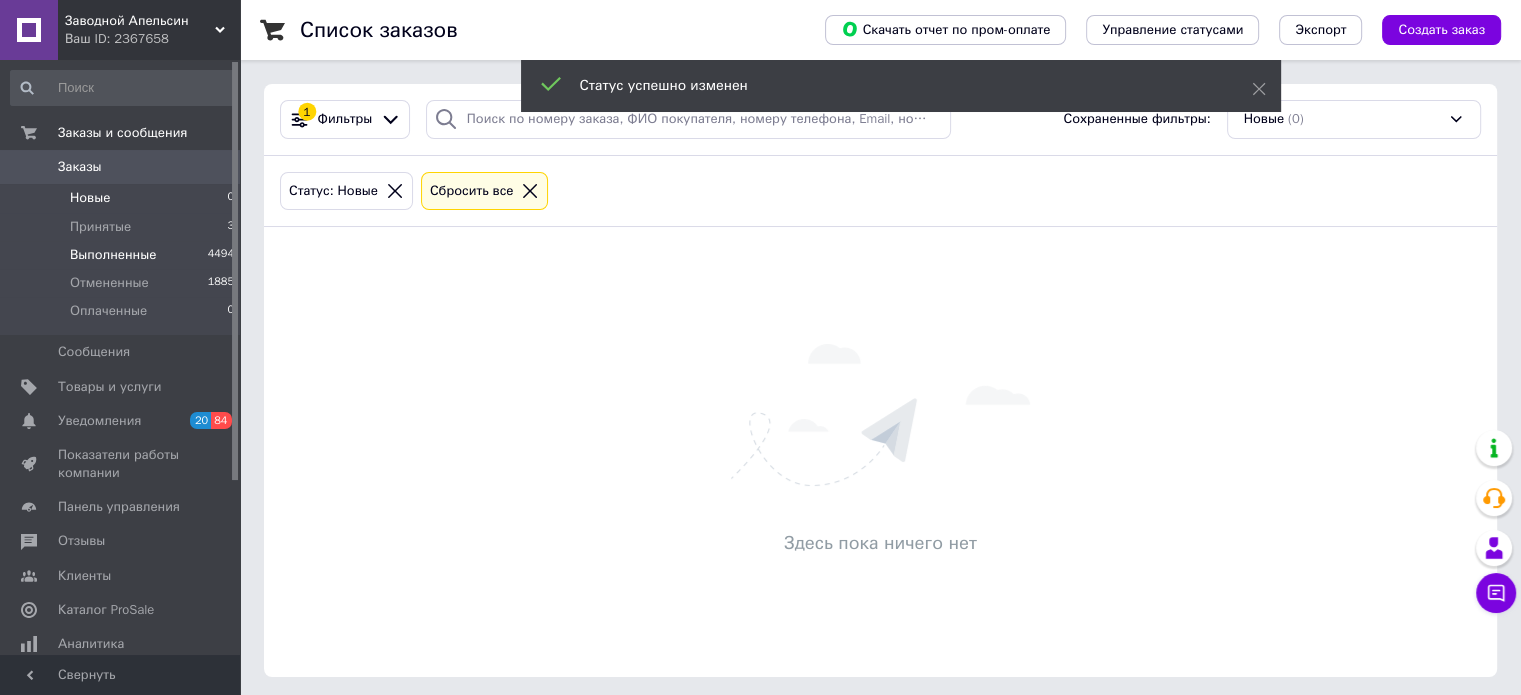 click on "Выполненные" at bounding box center (113, 255) 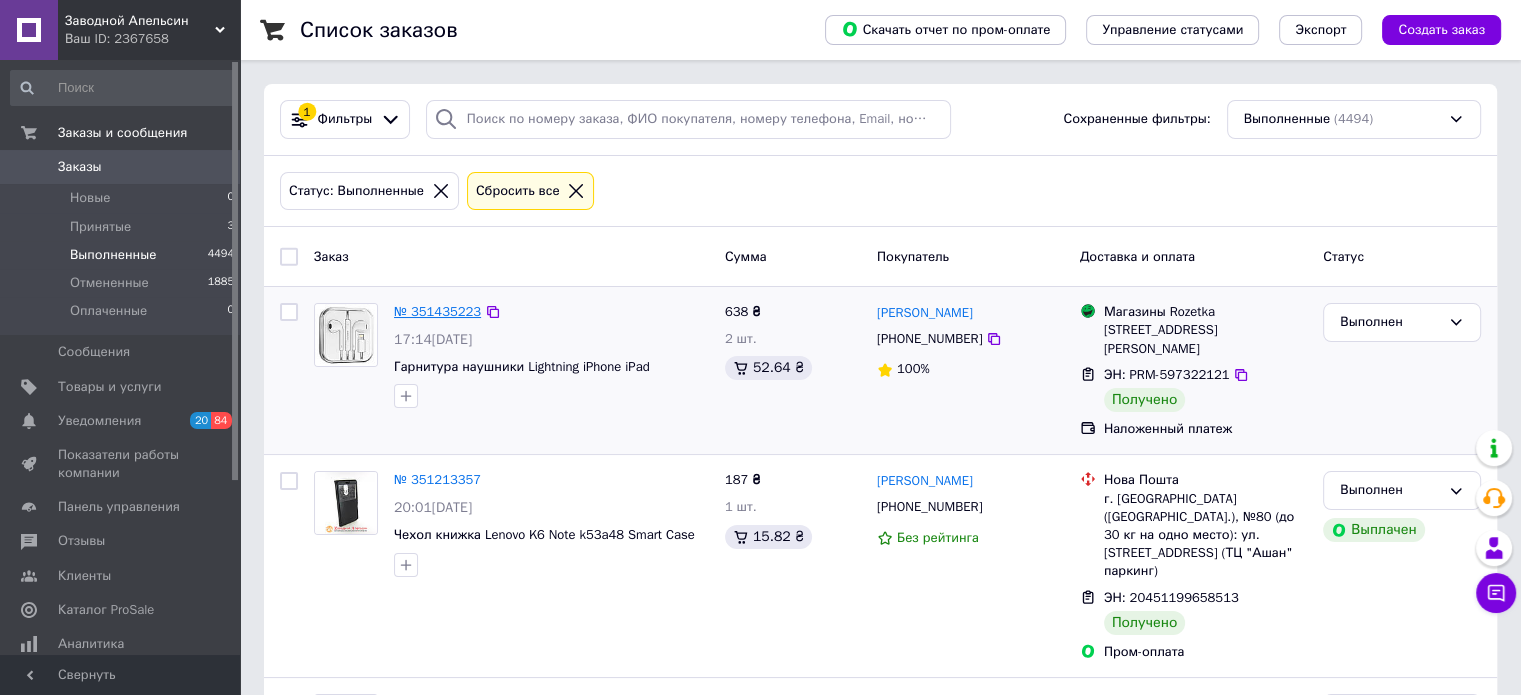 click on "№ 351435223" at bounding box center [437, 311] 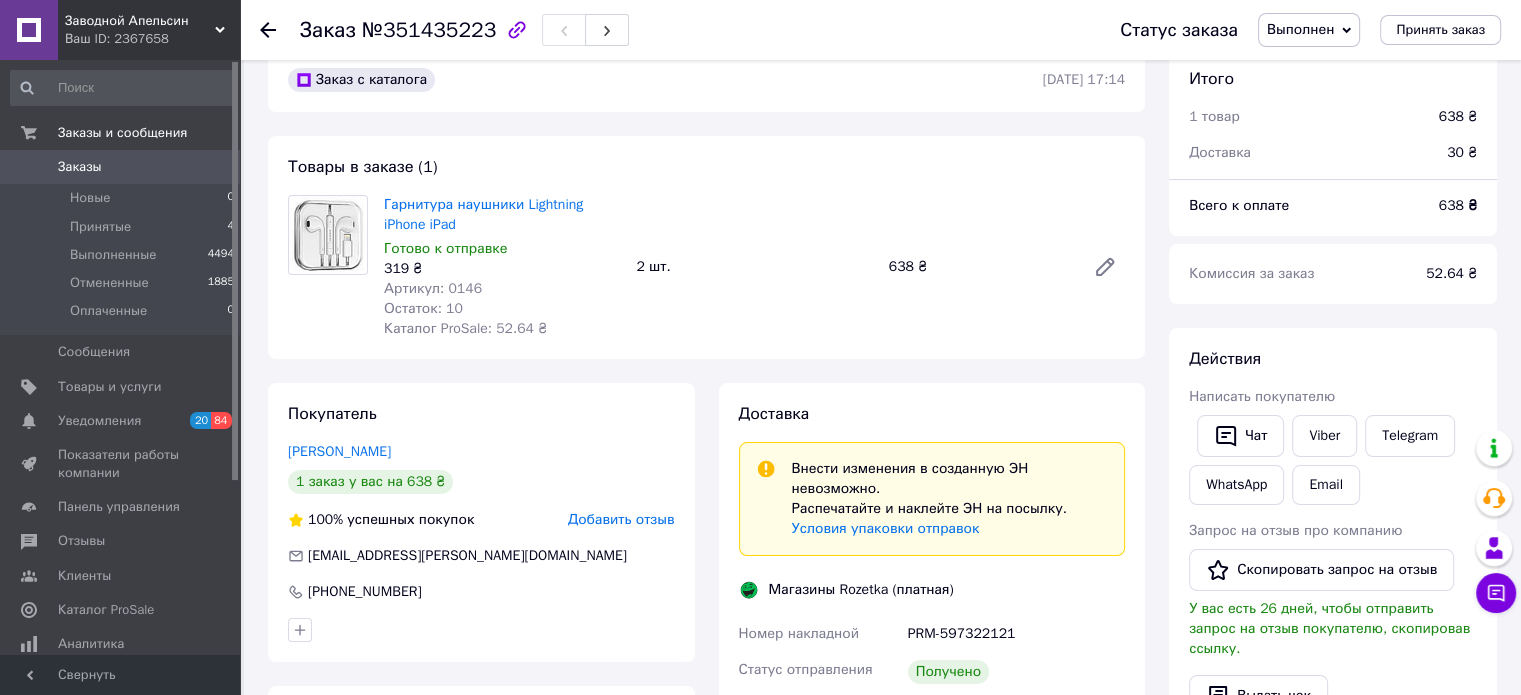 scroll, scrollTop: 0, scrollLeft: 0, axis: both 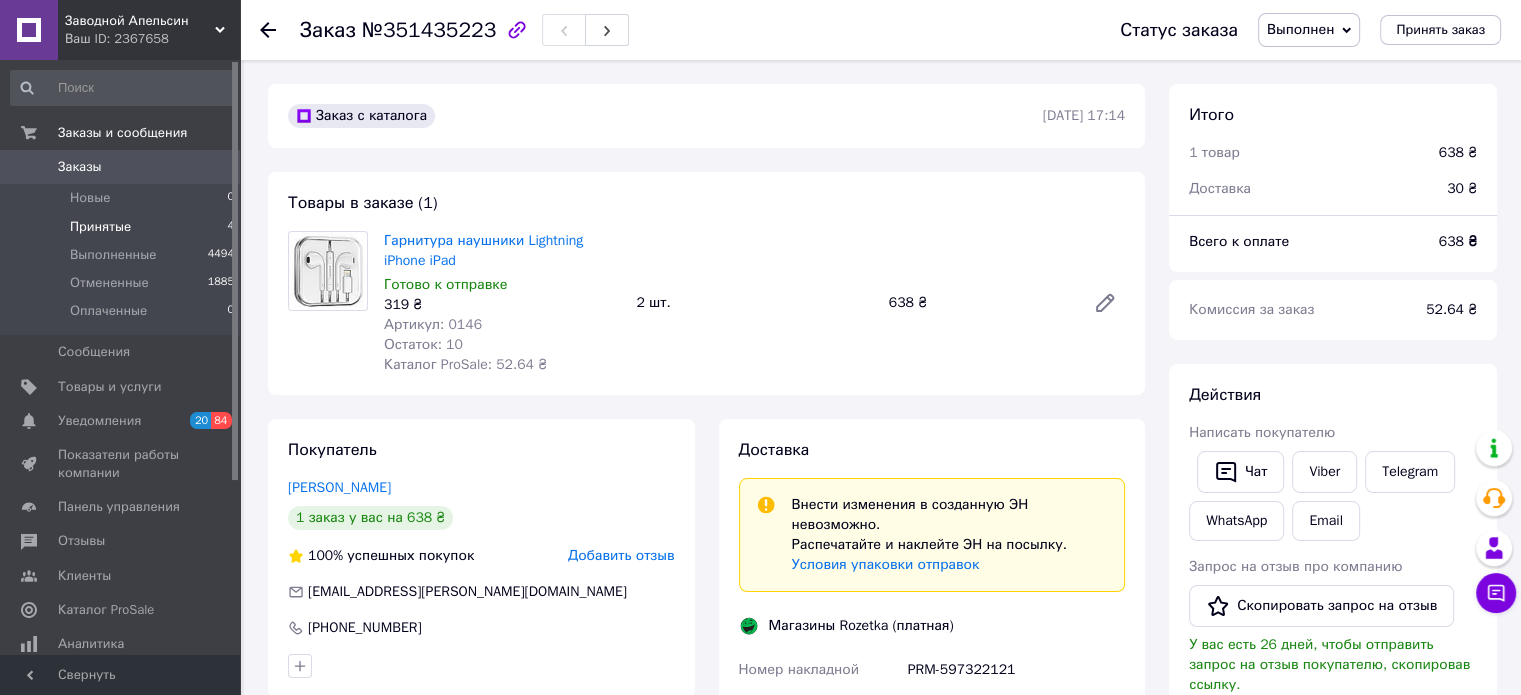 click on "Принятые" at bounding box center (100, 227) 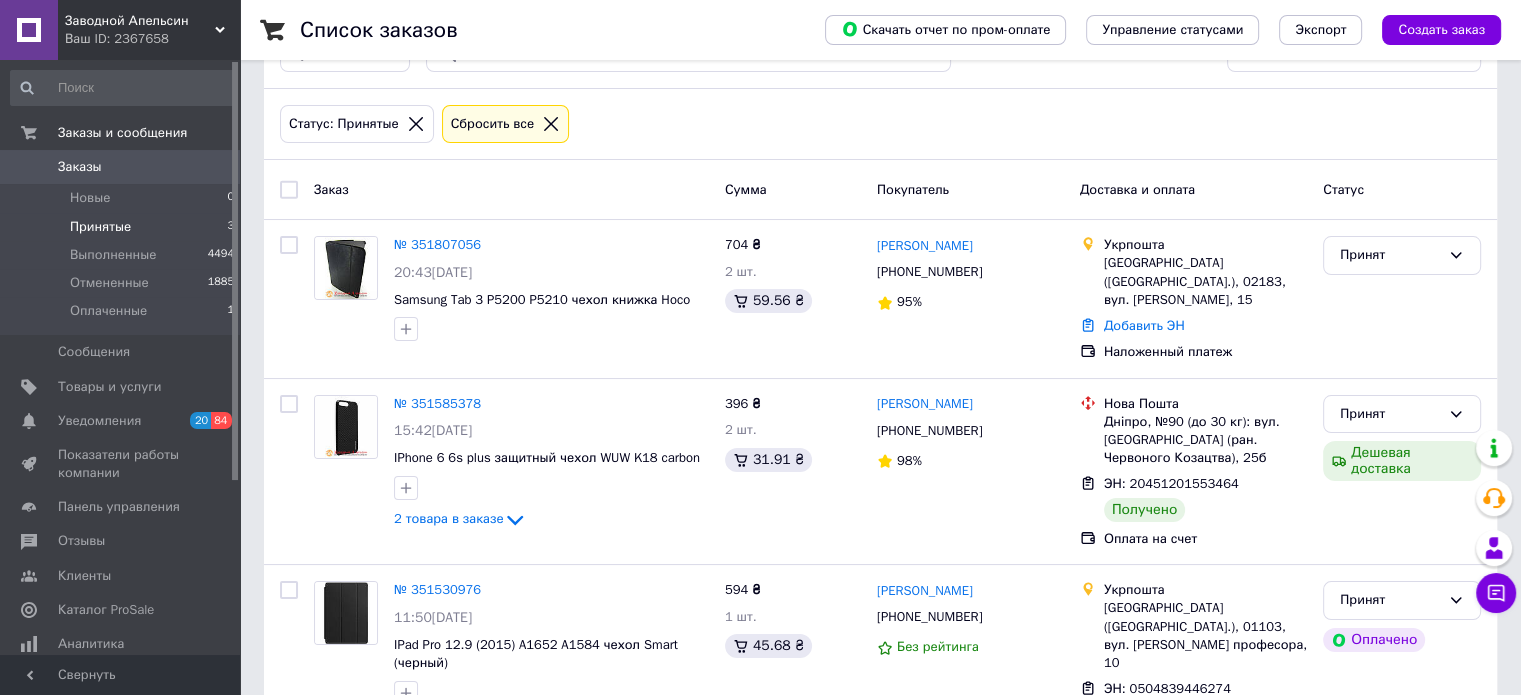 scroll, scrollTop: 108, scrollLeft: 0, axis: vertical 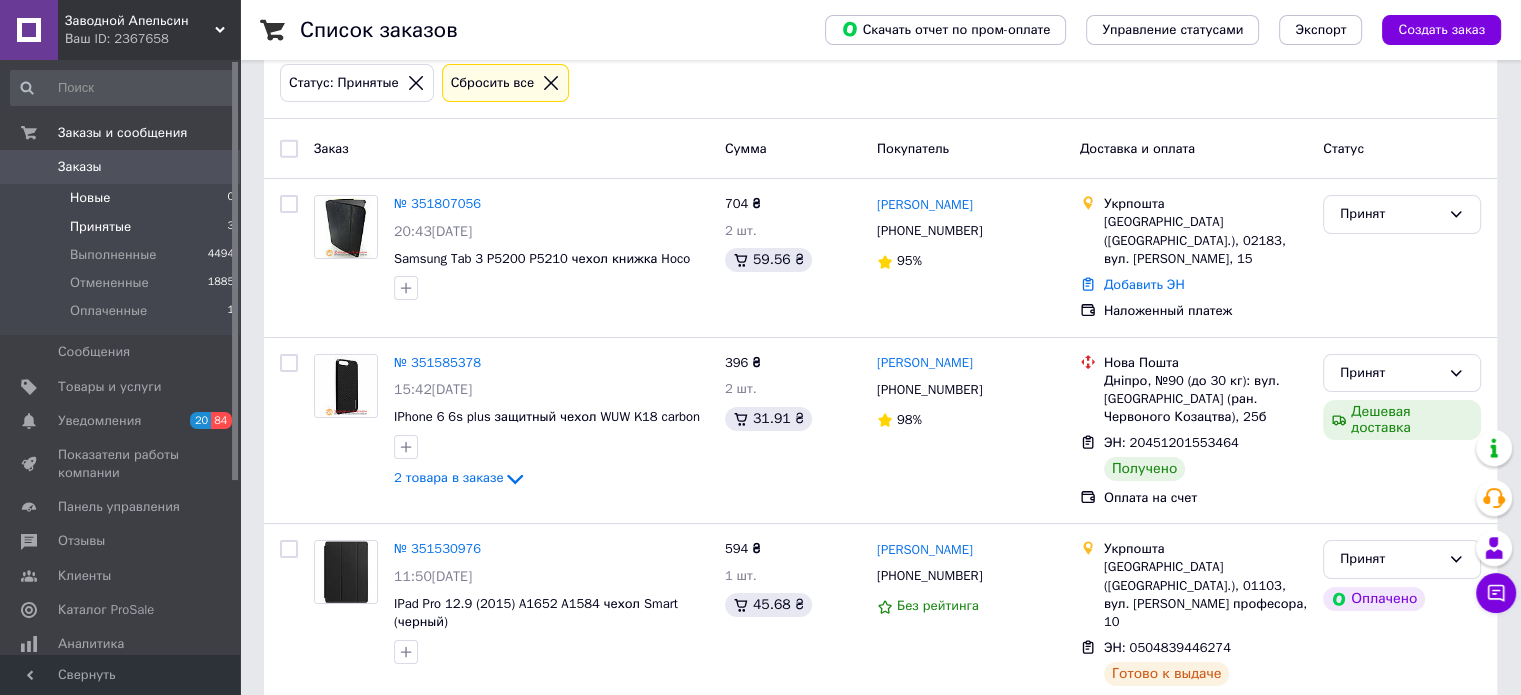 click on "Новые" at bounding box center (90, 198) 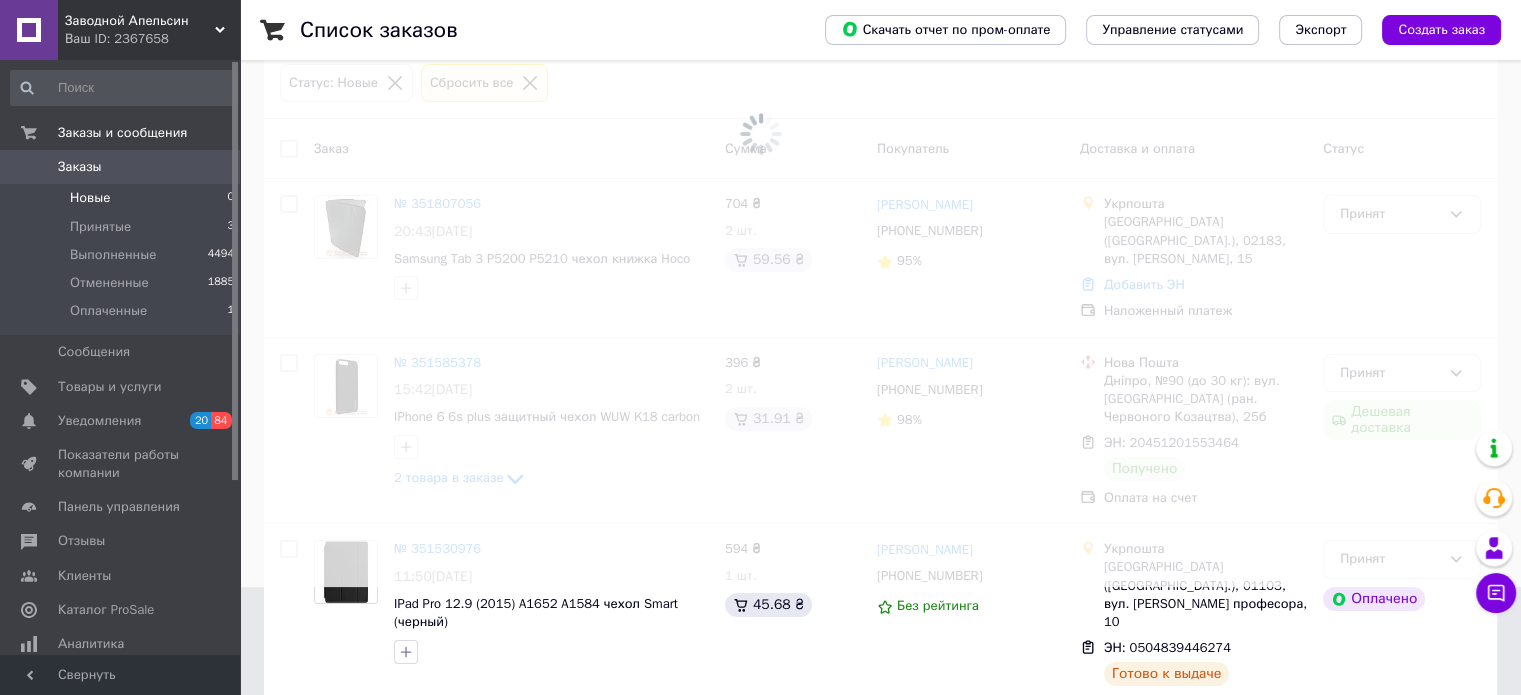 scroll, scrollTop: 0, scrollLeft: 0, axis: both 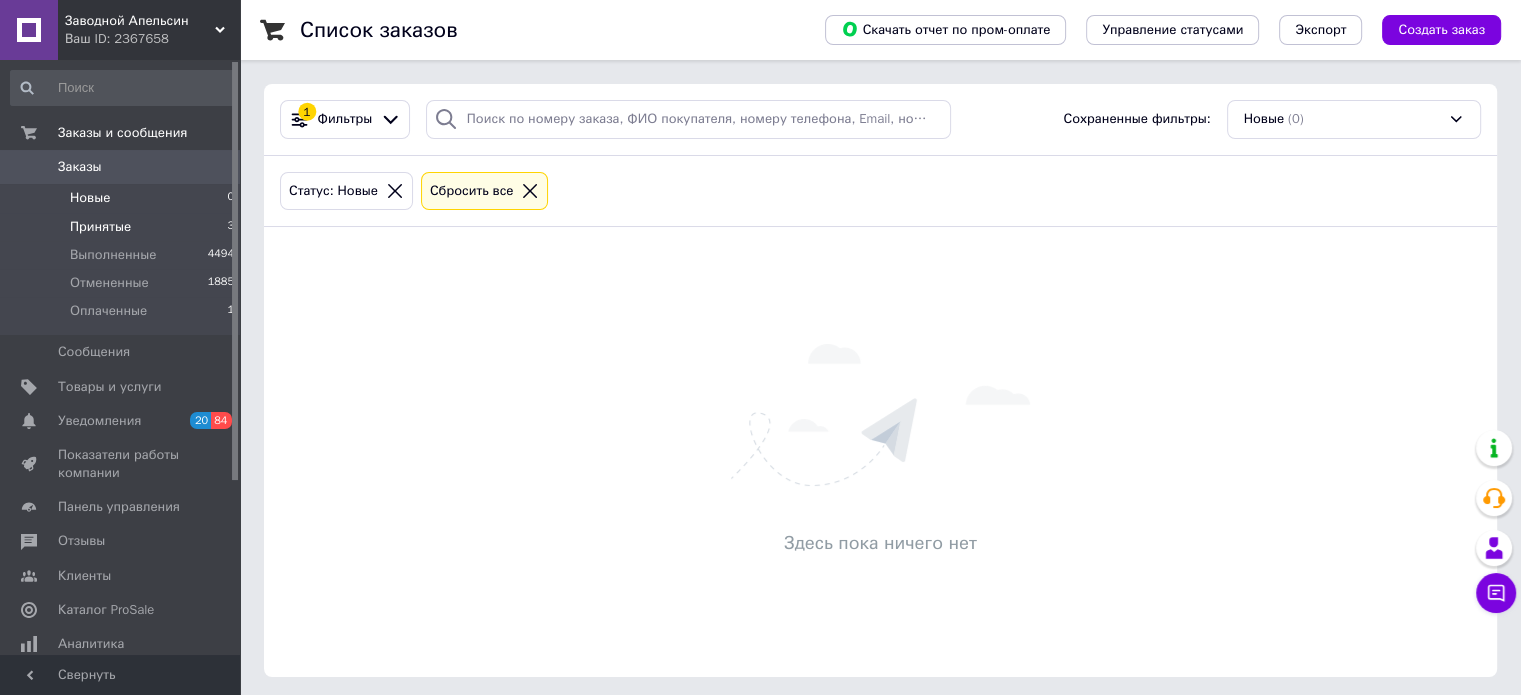 click on "Принятые" at bounding box center (100, 227) 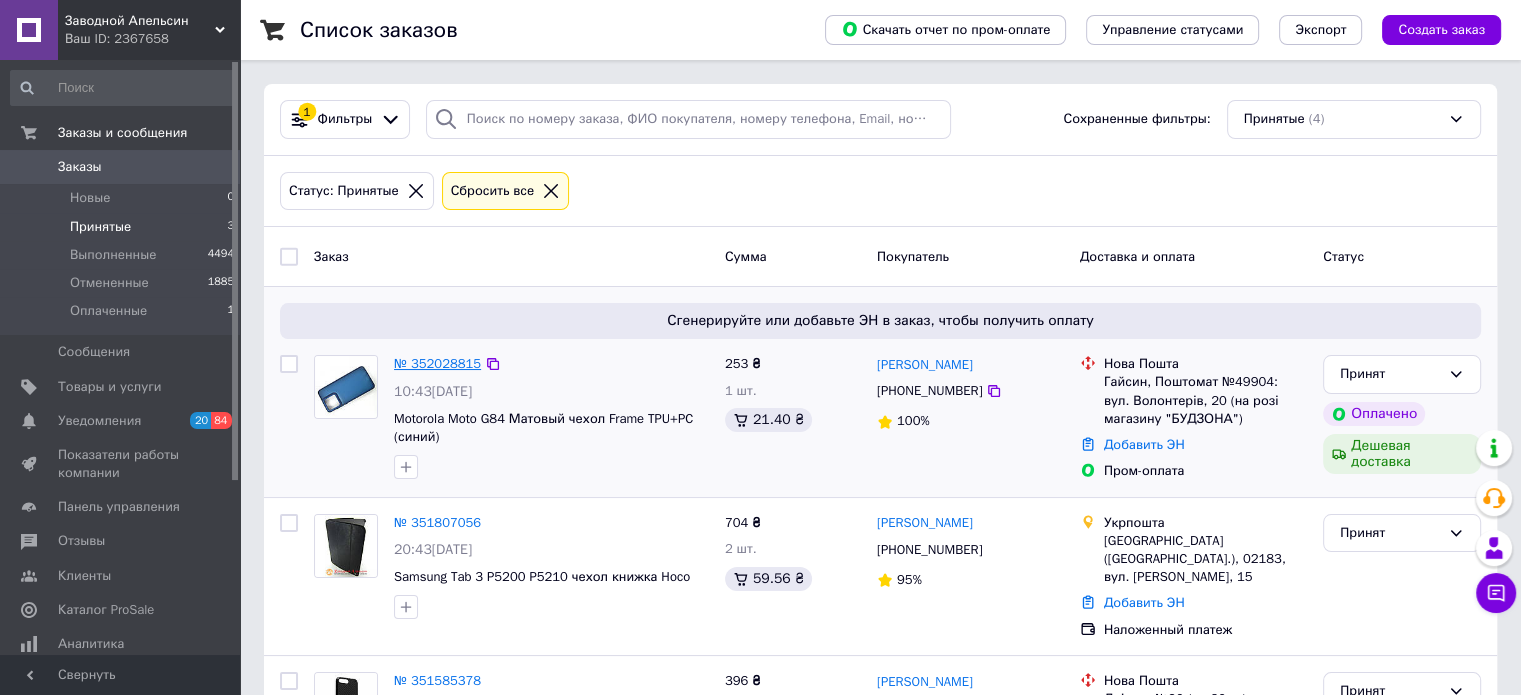 click on "№ 352028815" at bounding box center (437, 363) 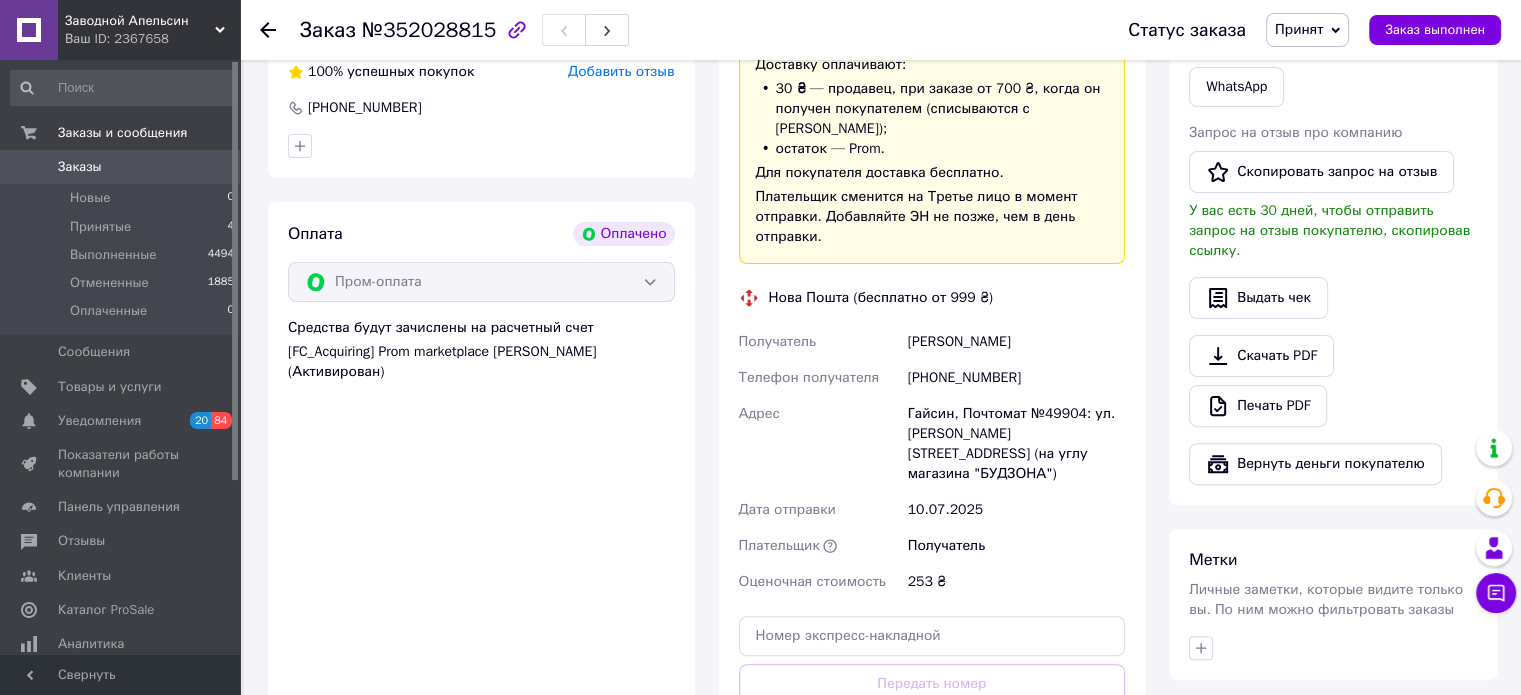 scroll, scrollTop: 800, scrollLeft: 0, axis: vertical 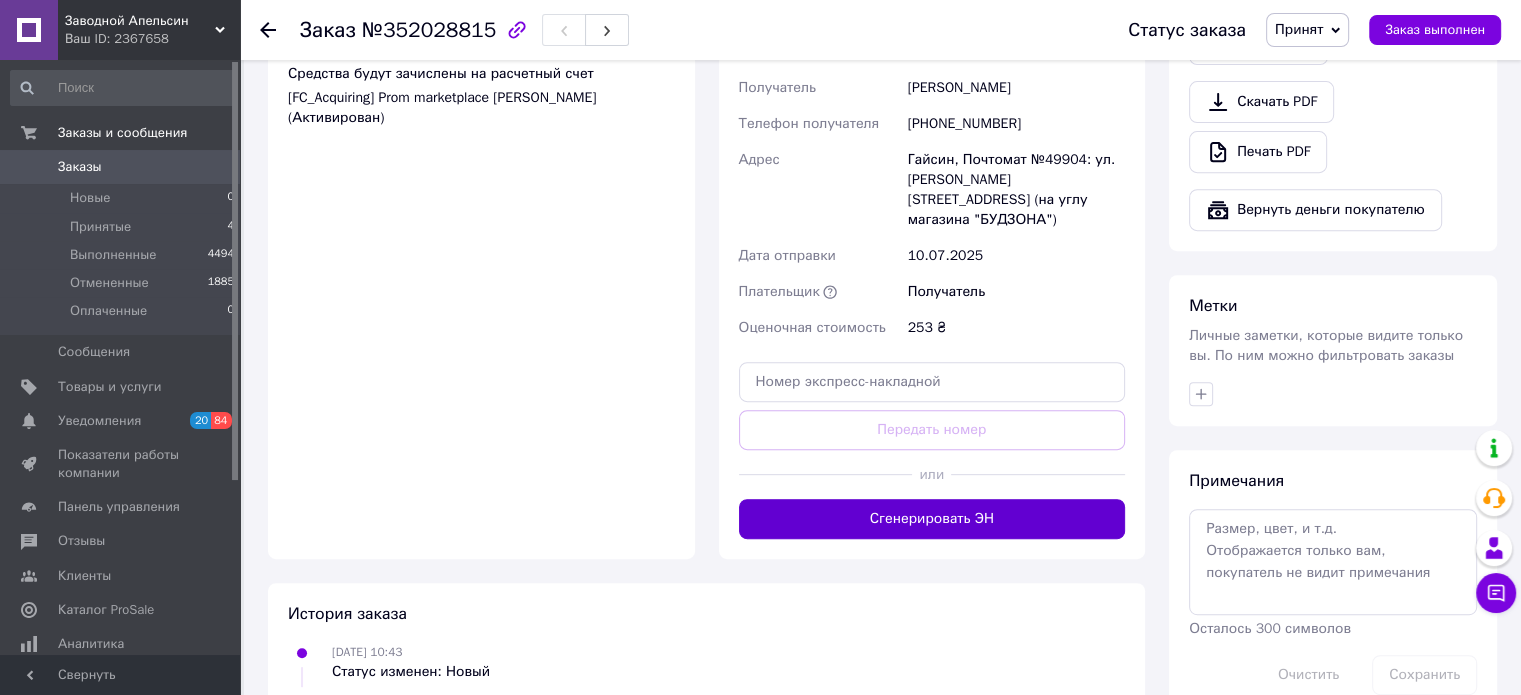 click on "Сгенерировать ЭН" at bounding box center (932, 519) 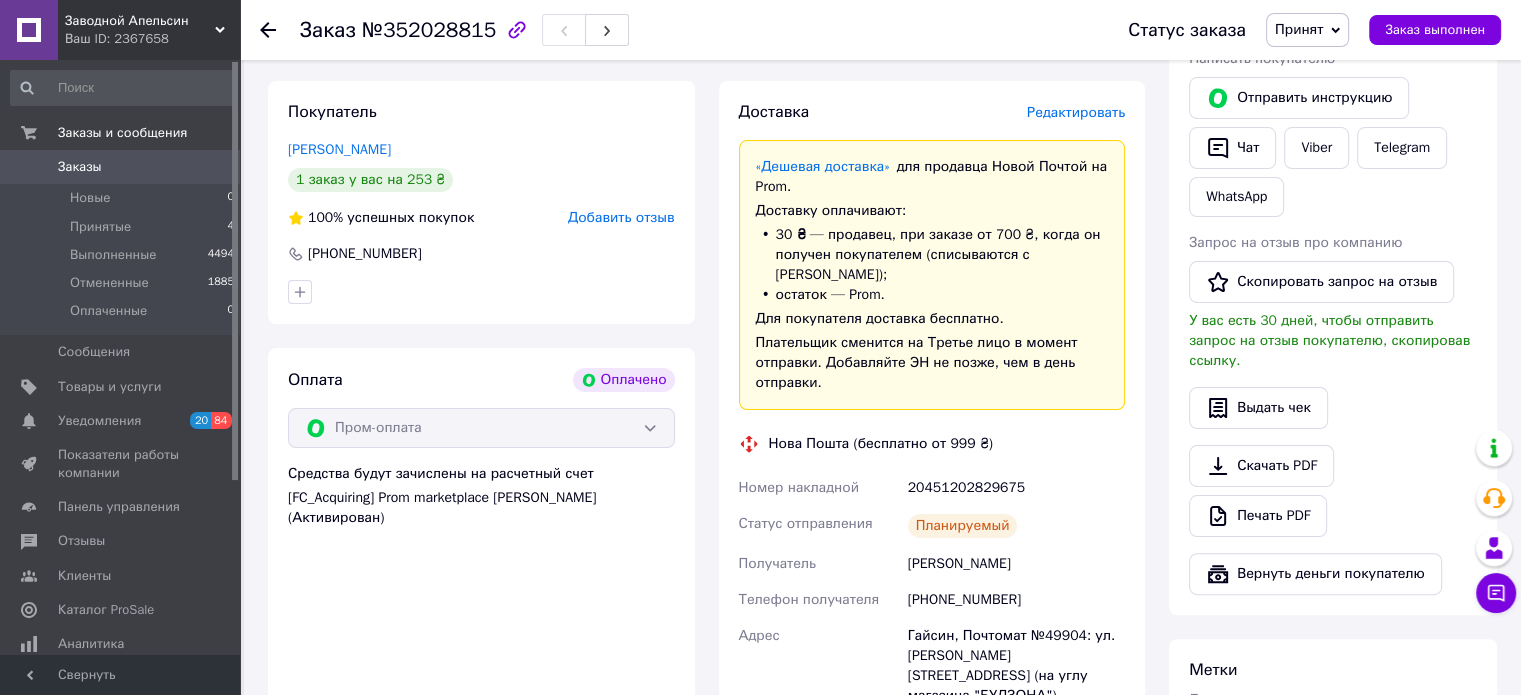 scroll, scrollTop: 600, scrollLeft: 0, axis: vertical 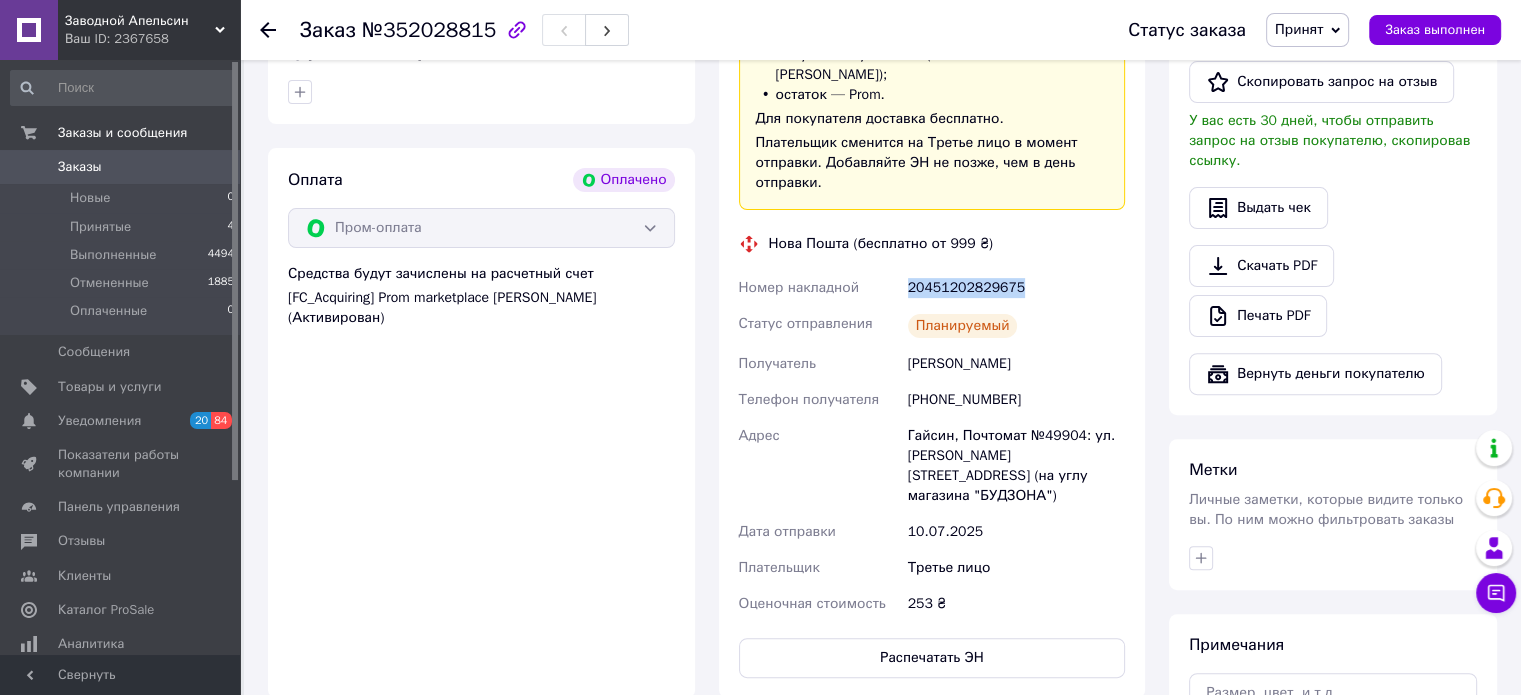 drag, startPoint x: 908, startPoint y: 266, endPoint x: 1012, endPoint y: 263, distance: 104.04326 